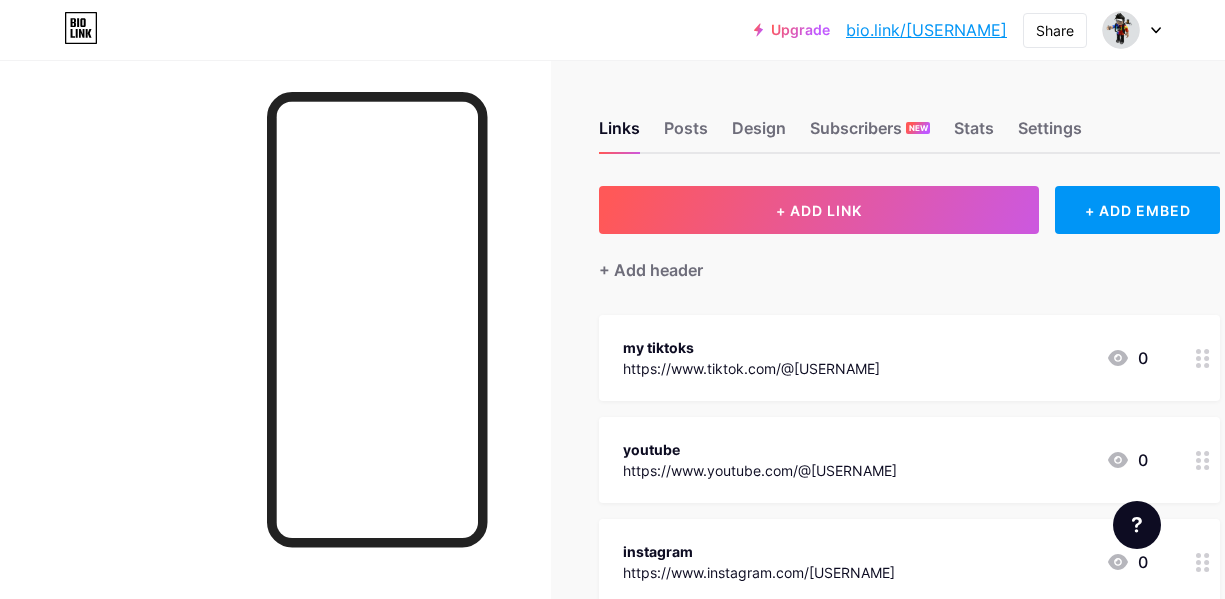 scroll, scrollTop: 0, scrollLeft: 0, axis: both 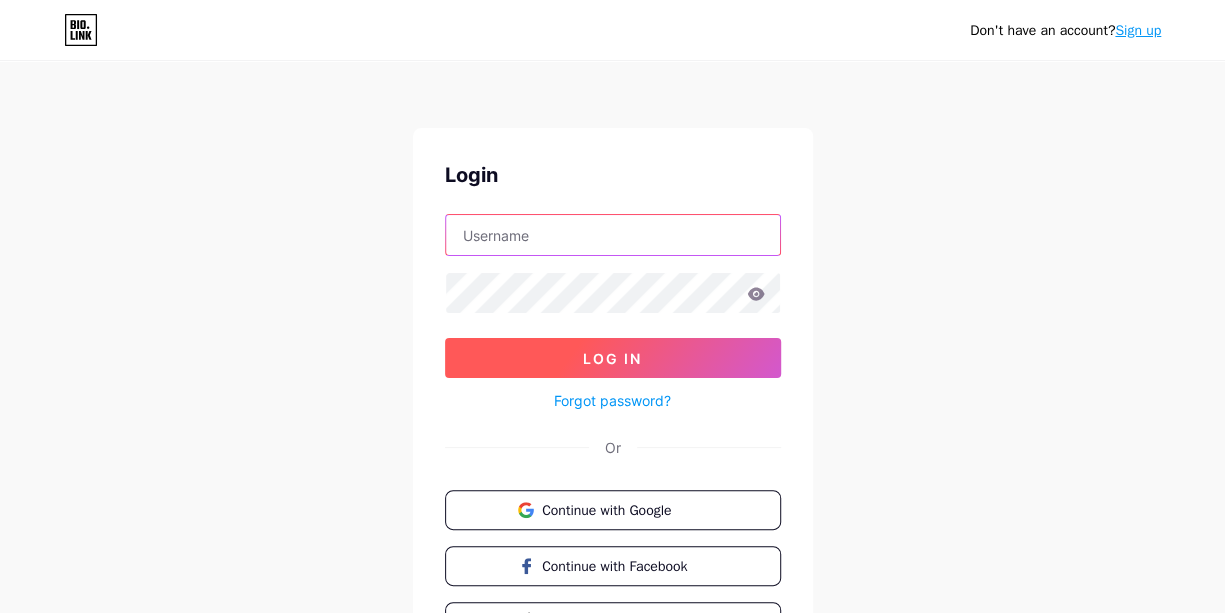 type on "[USERNAME]" 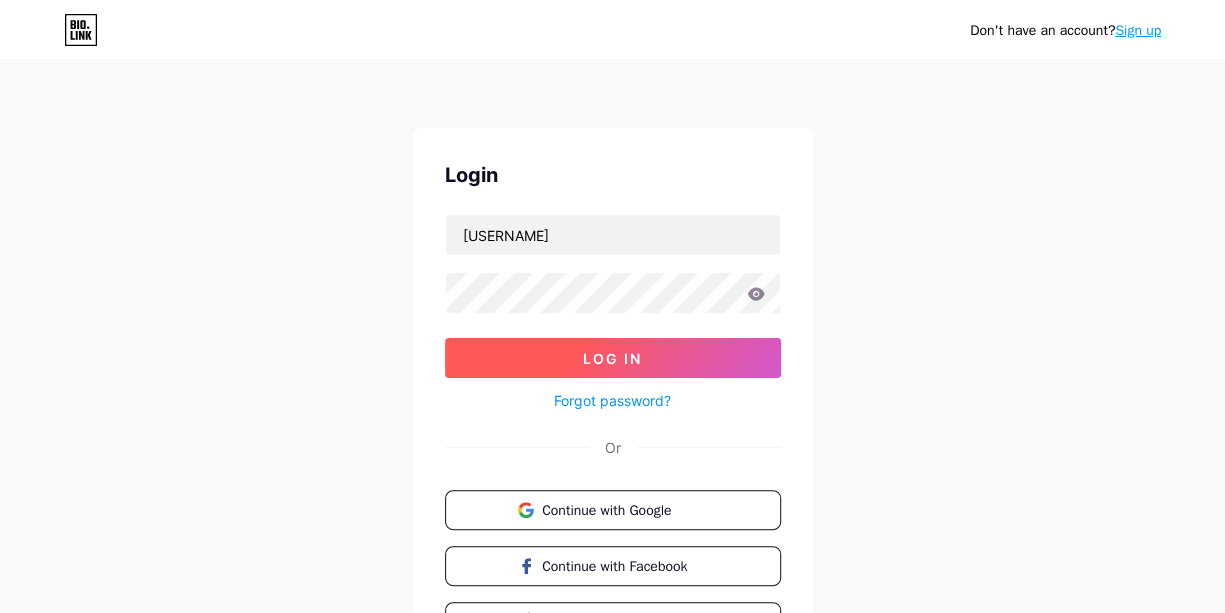 click on "Log In" at bounding box center (613, 358) 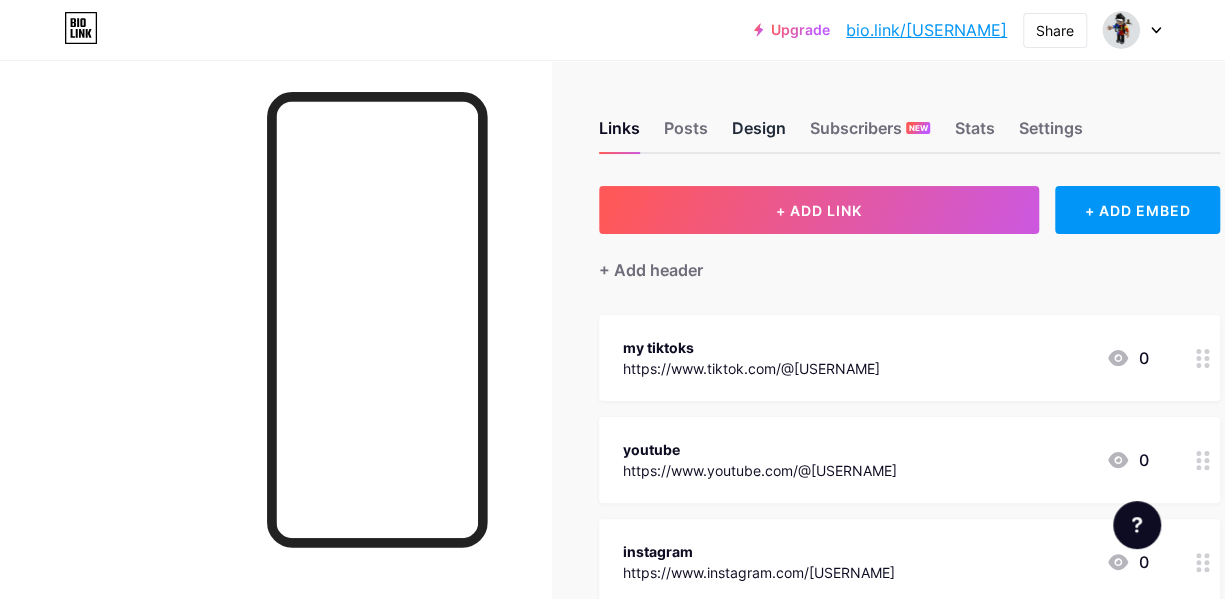 click on "Design" at bounding box center (759, 134) 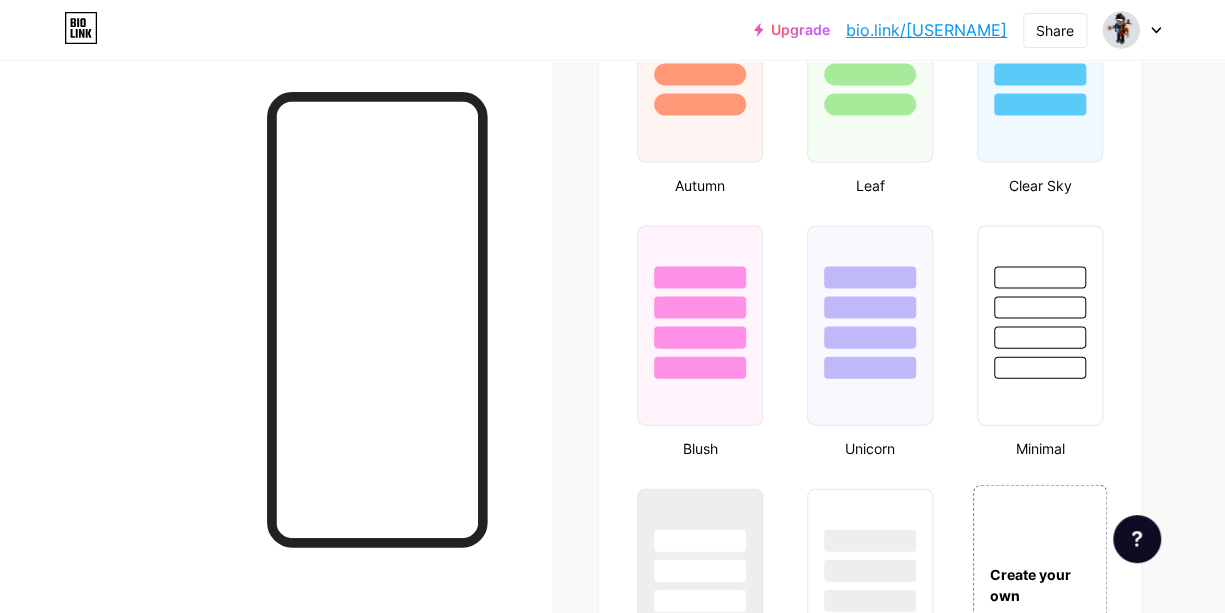 scroll, scrollTop: 2200, scrollLeft: 0, axis: vertical 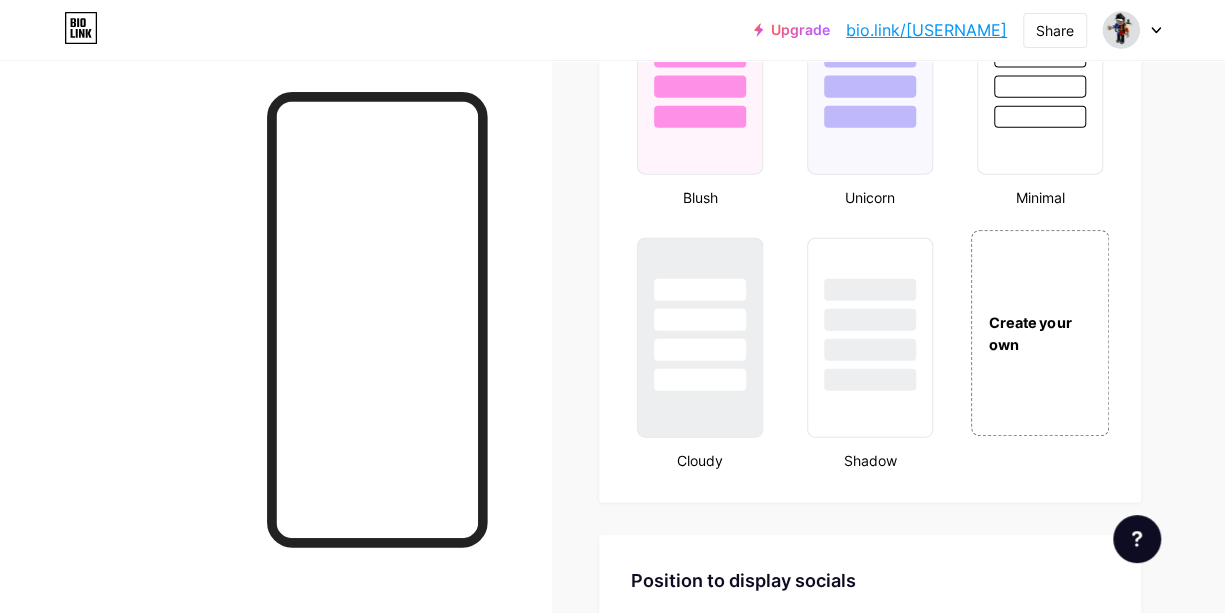 click on "Create your own" at bounding box center [1040, 333] 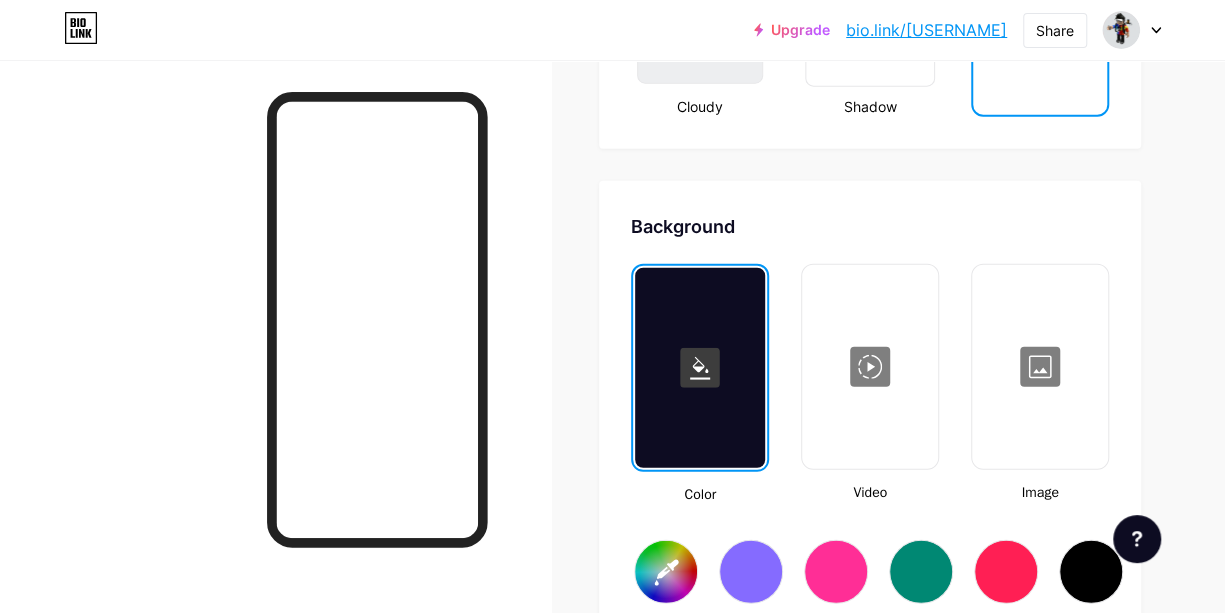type on "#ffffff" 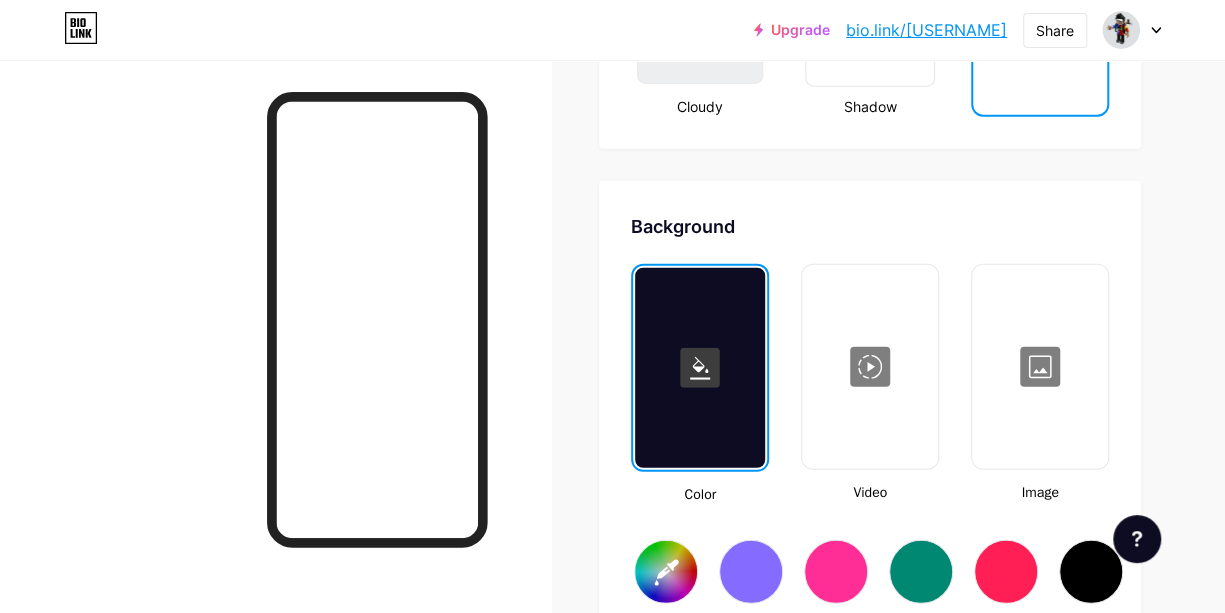 type on "#000000" 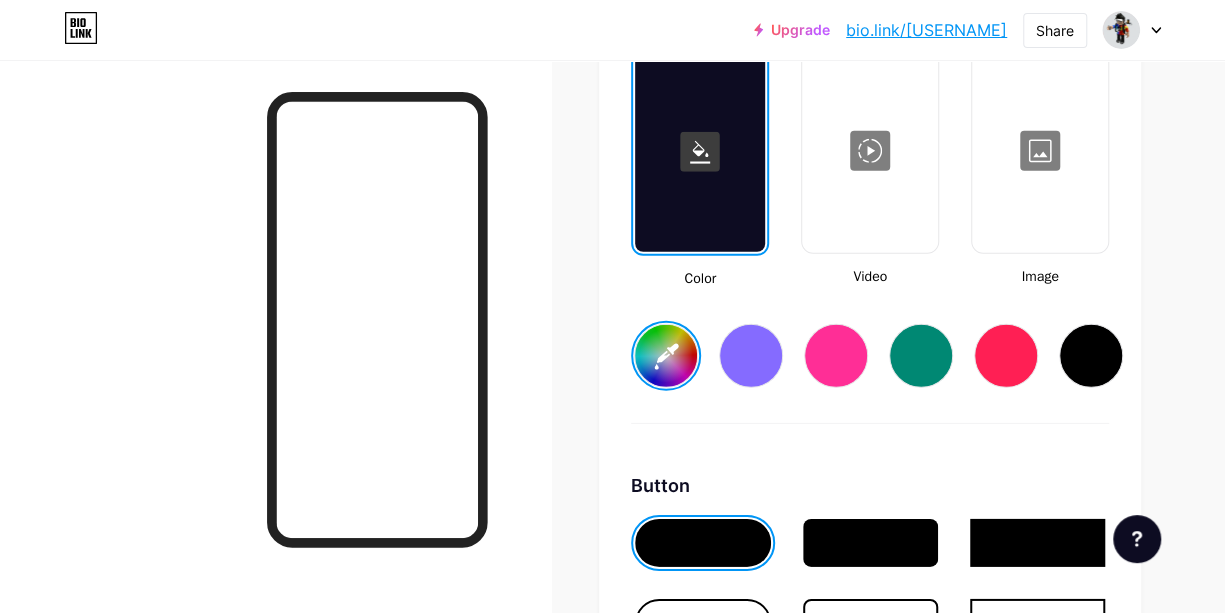 scroll, scrollTop: 2654, scrollLeft: 0, axis: vertical 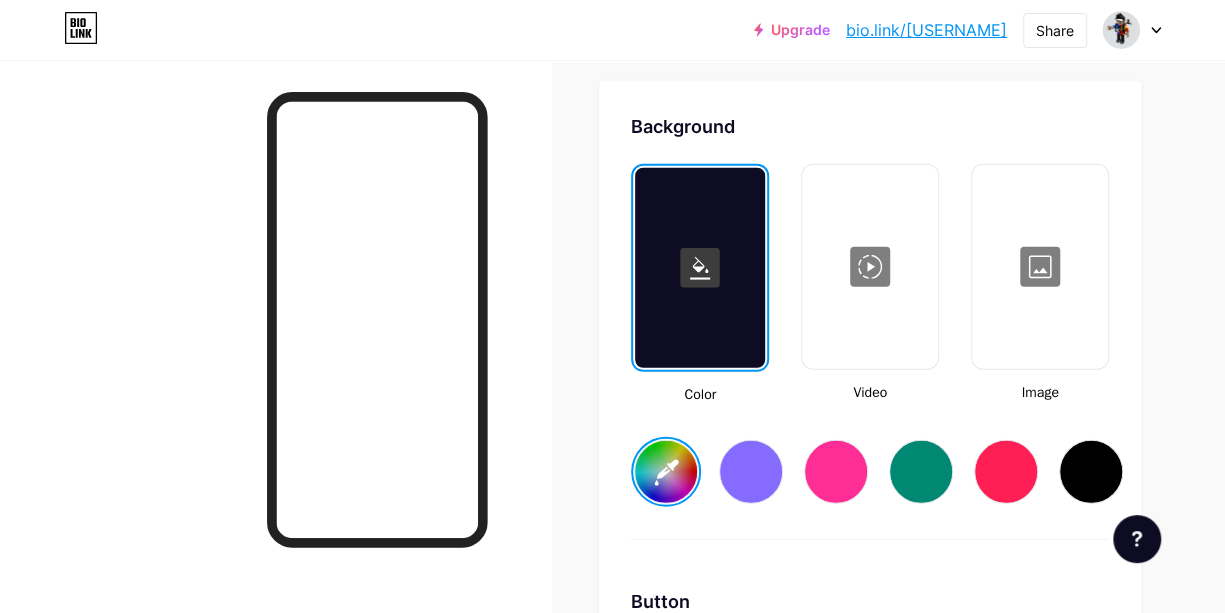 click 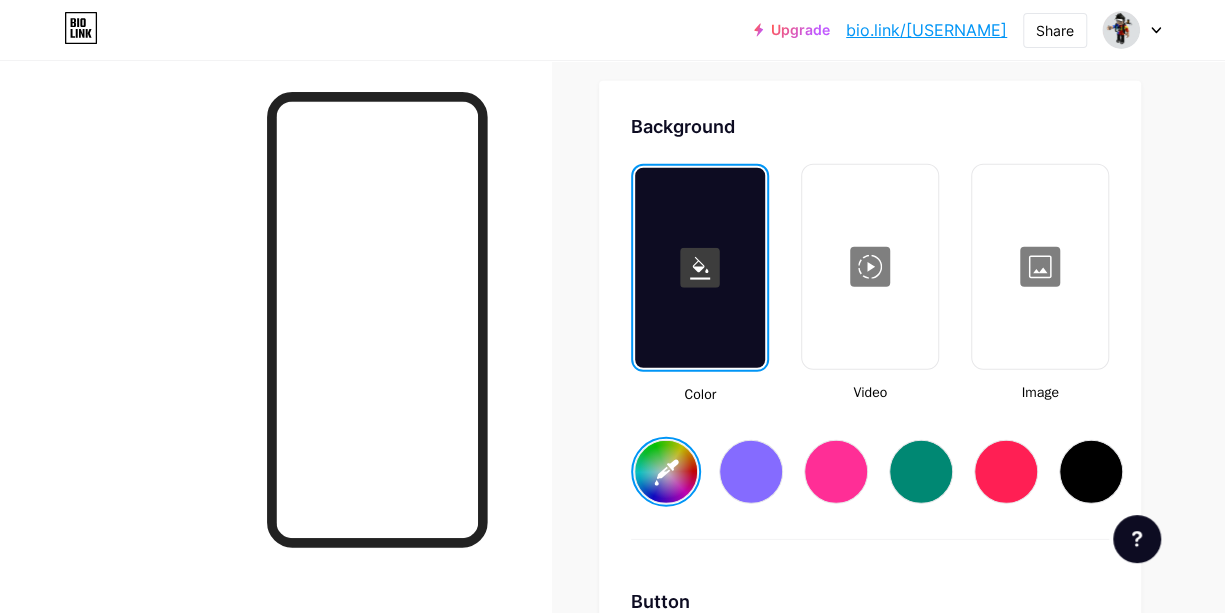 click on "#ffffff" at bounding box center (666, 472) 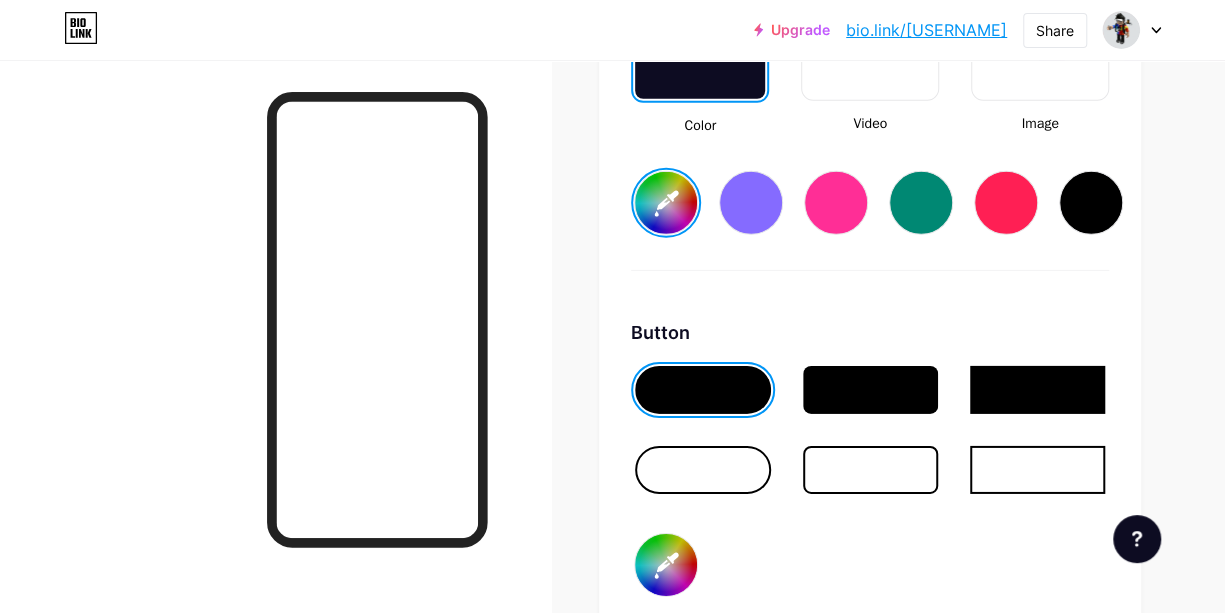 scroll, scrollTop: 2954, scrollLeft: 0, axis: vertical 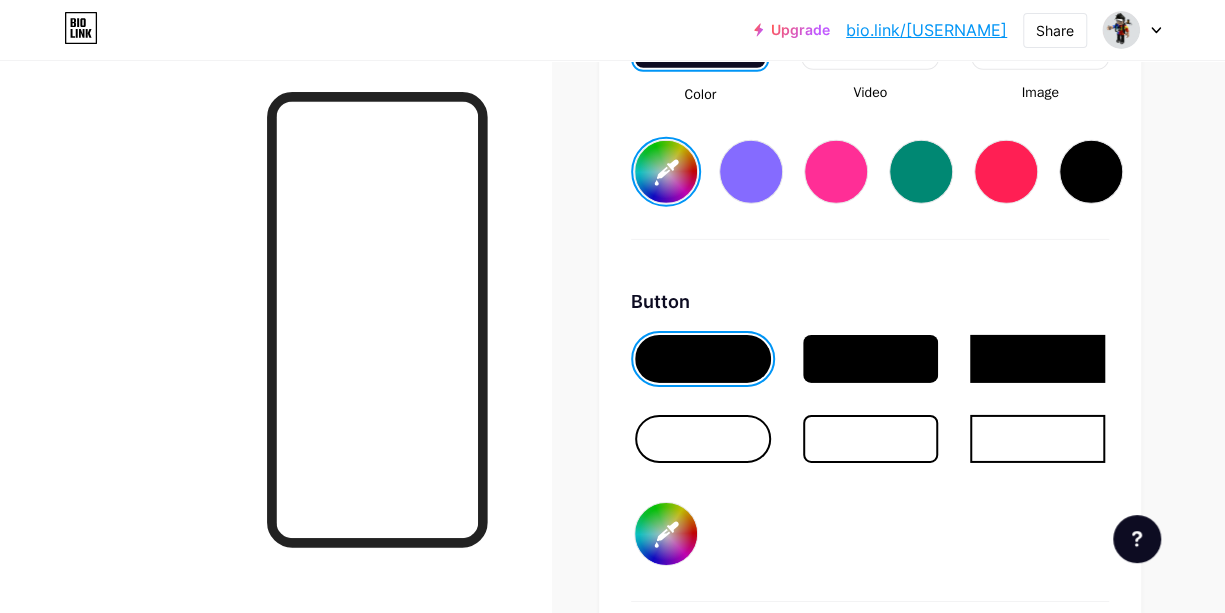 click at bounding box center [870, 359] 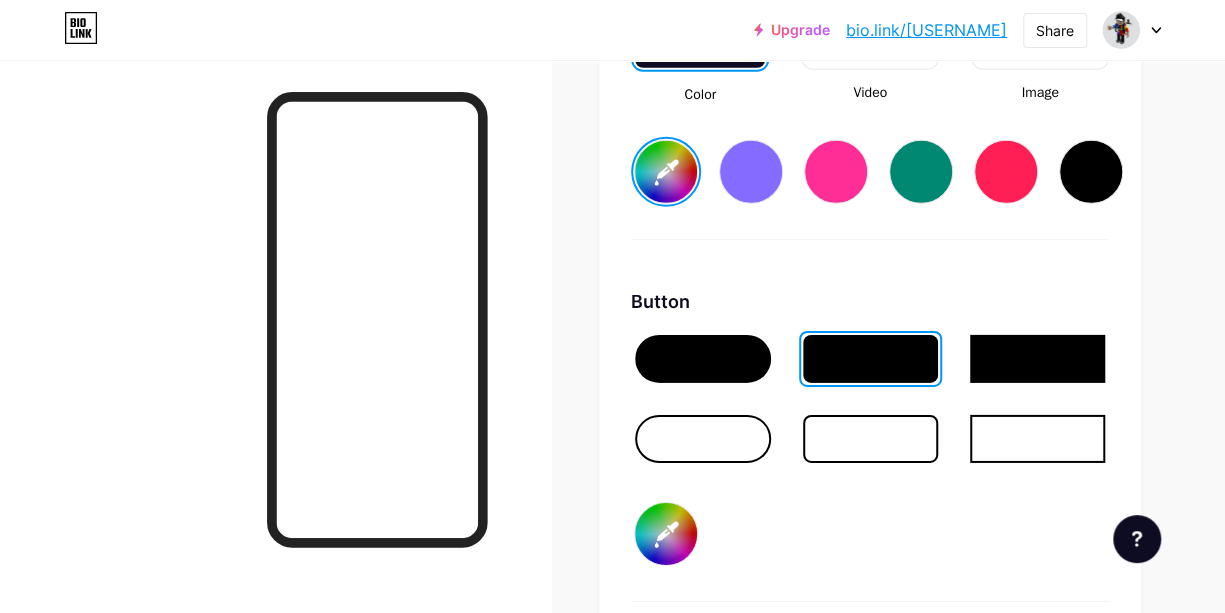 click at bounding box center [870, 439] 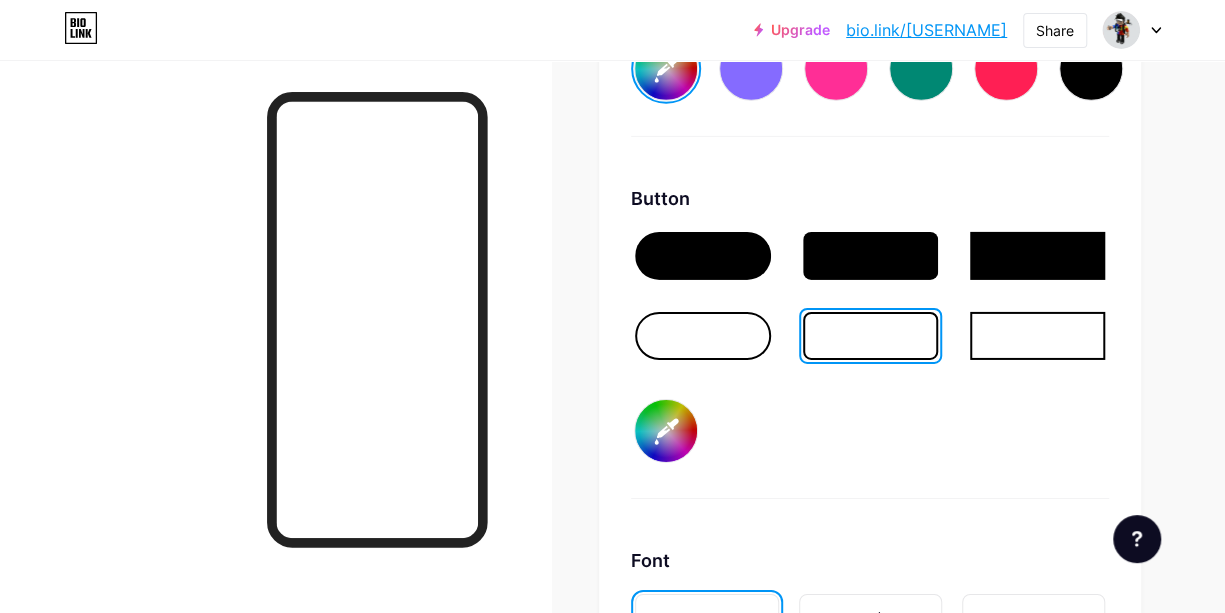 scroll, scrollTop: 3254, scrollLeft: 0, axis: vertical 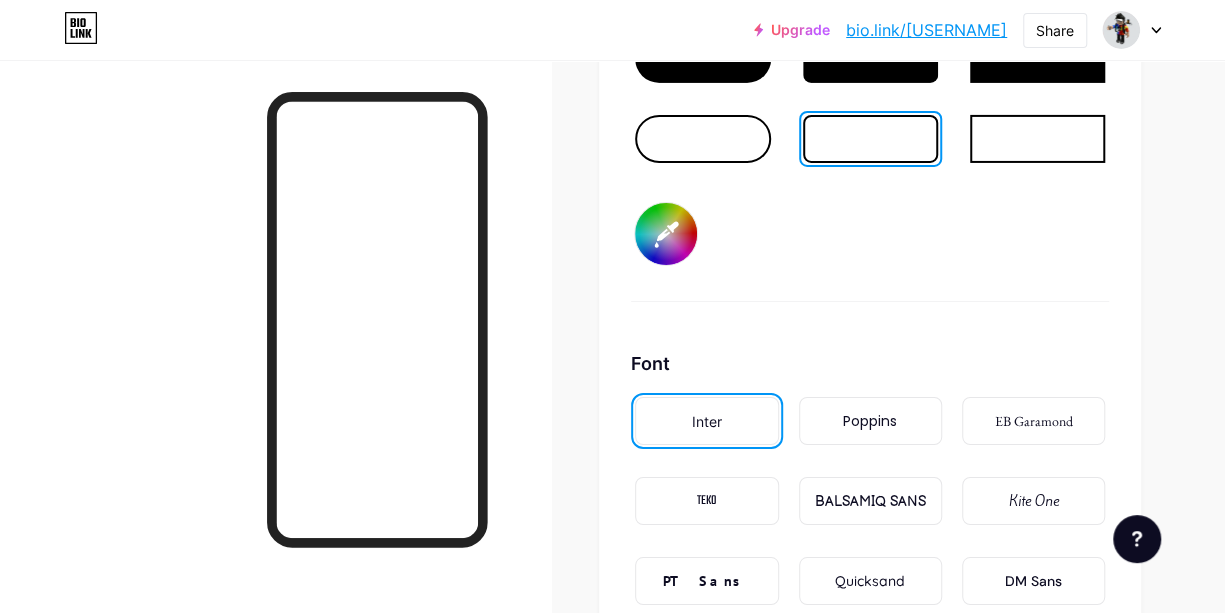 click on "#000000" at bounding box center [666, 234] 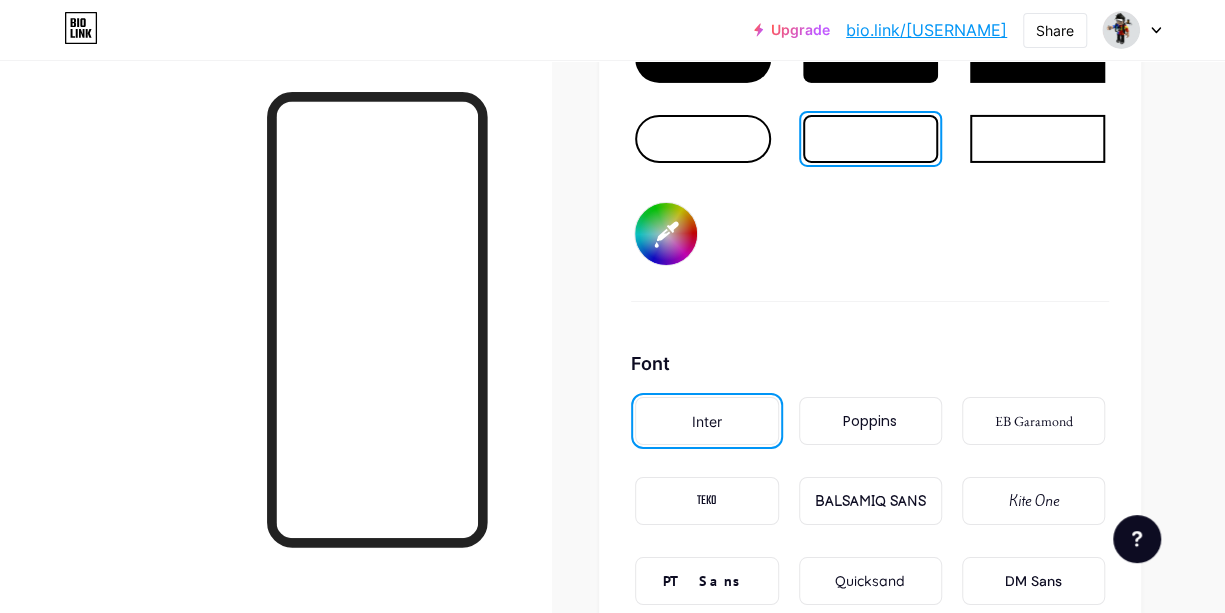 type on "#ff822e" 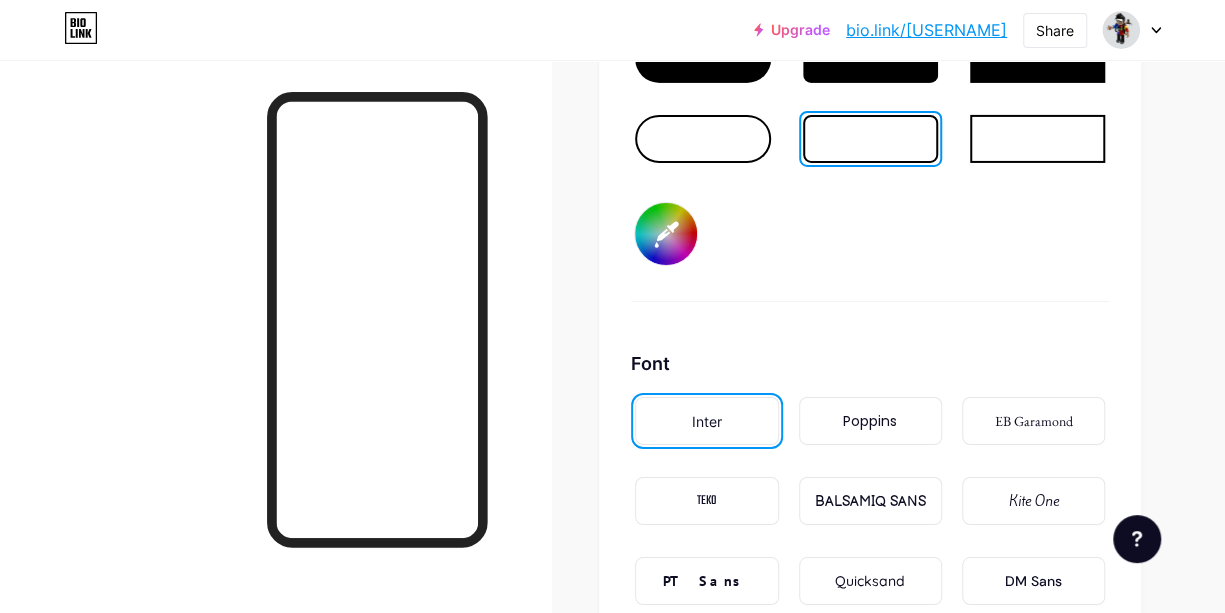 type on "#5c3333" 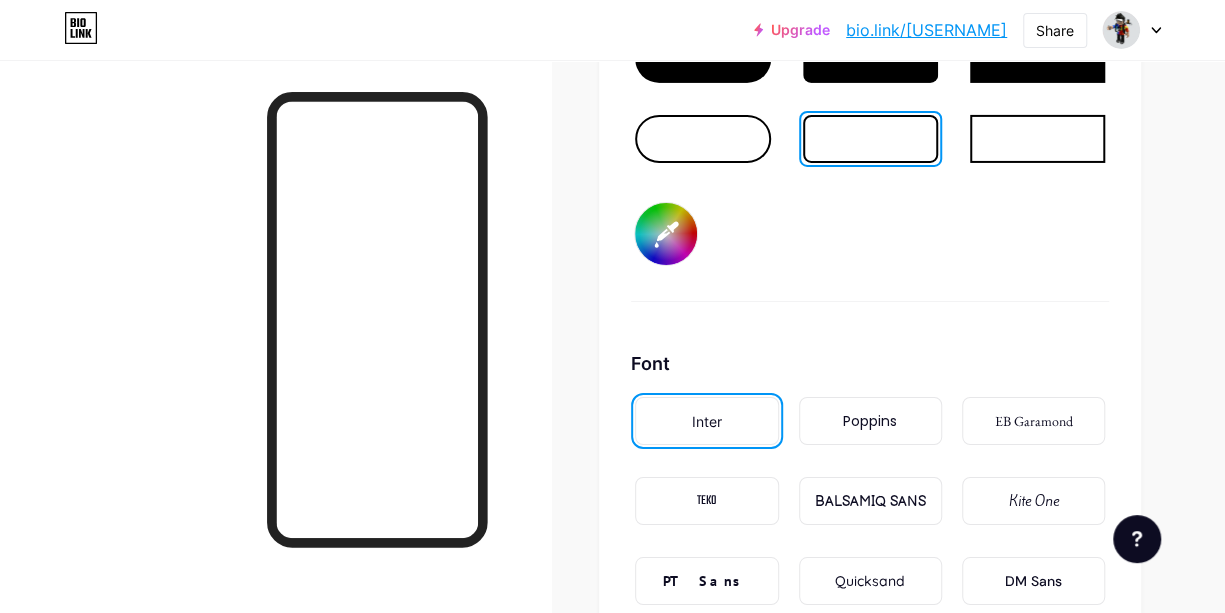 type on "#ff822e" 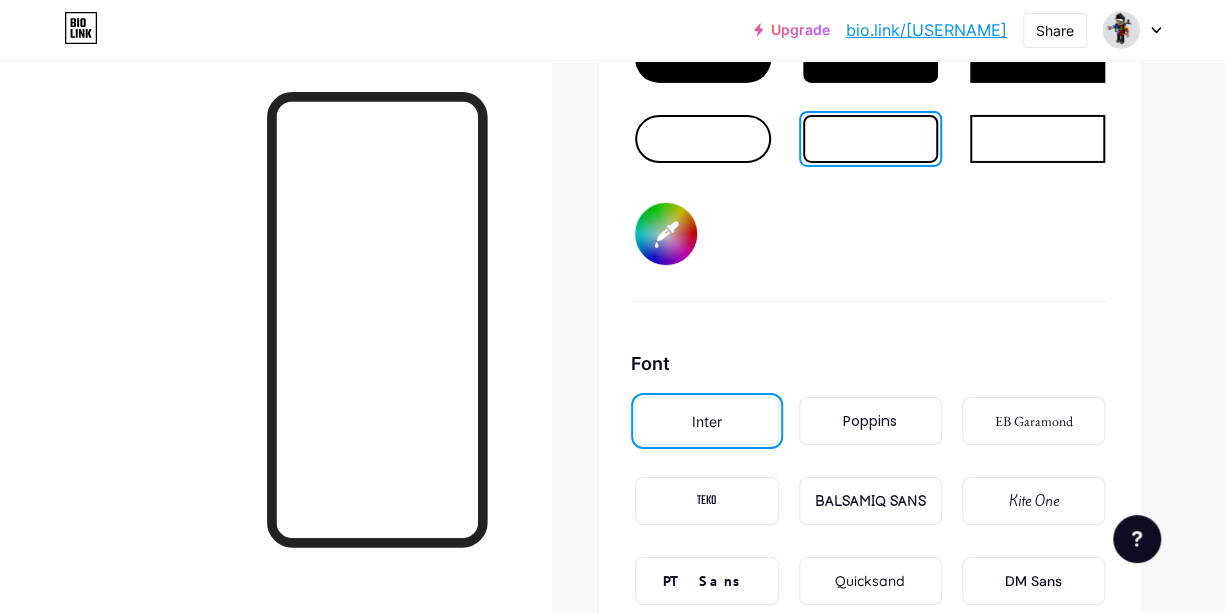 type on "#9c6d6d" 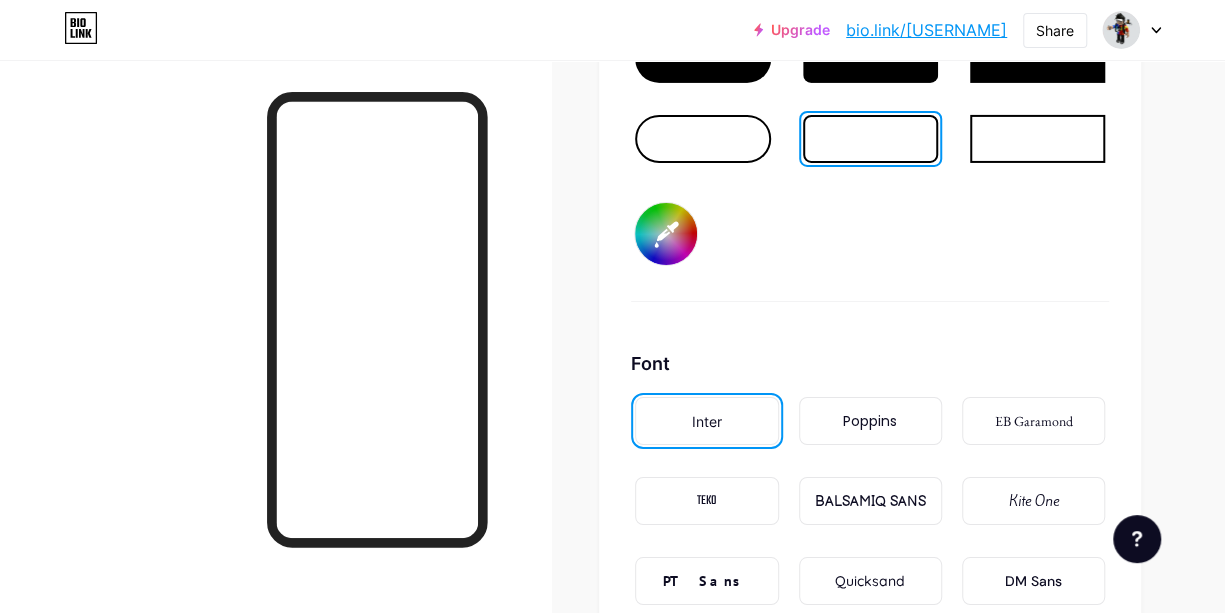 type on "#a87a7a" 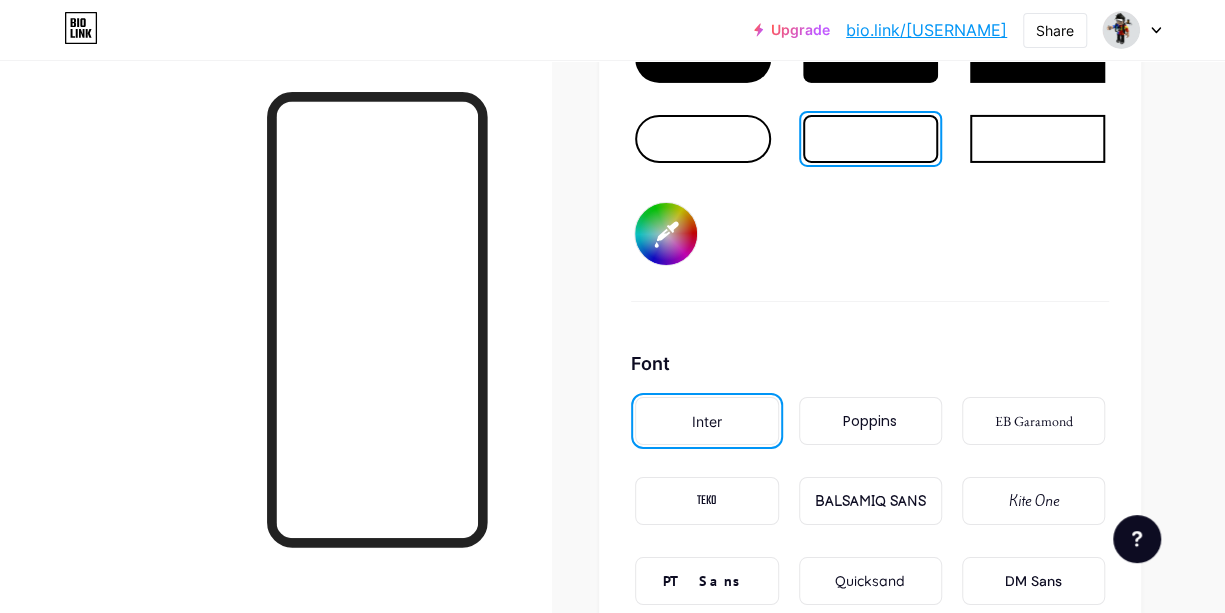 type on "#ff822e" 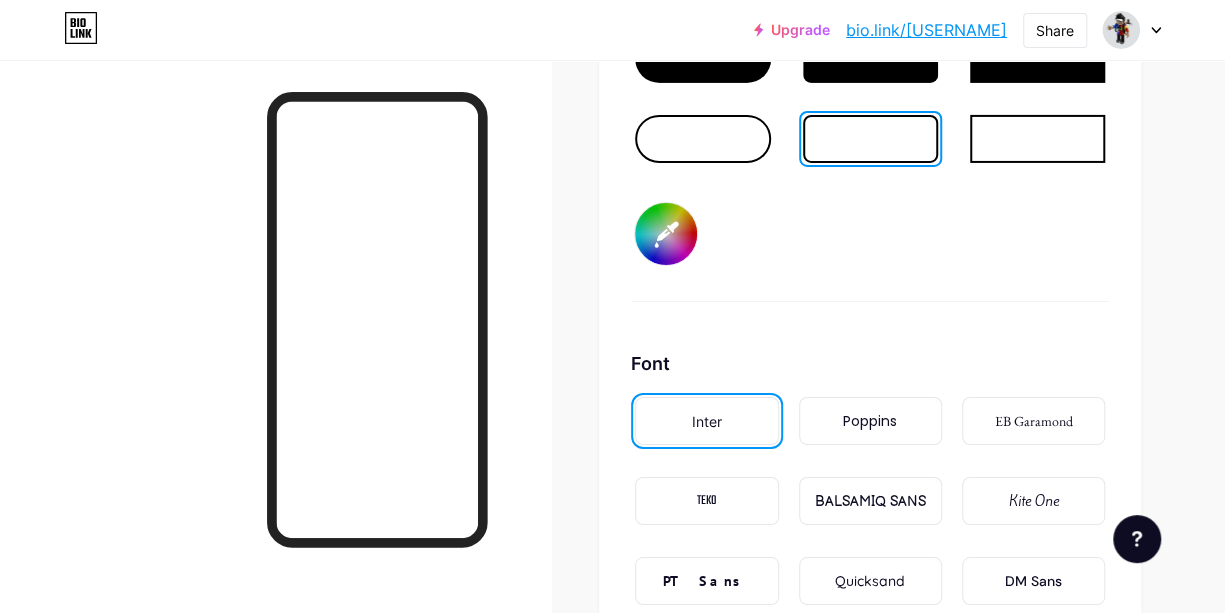 type on "#ac8080" 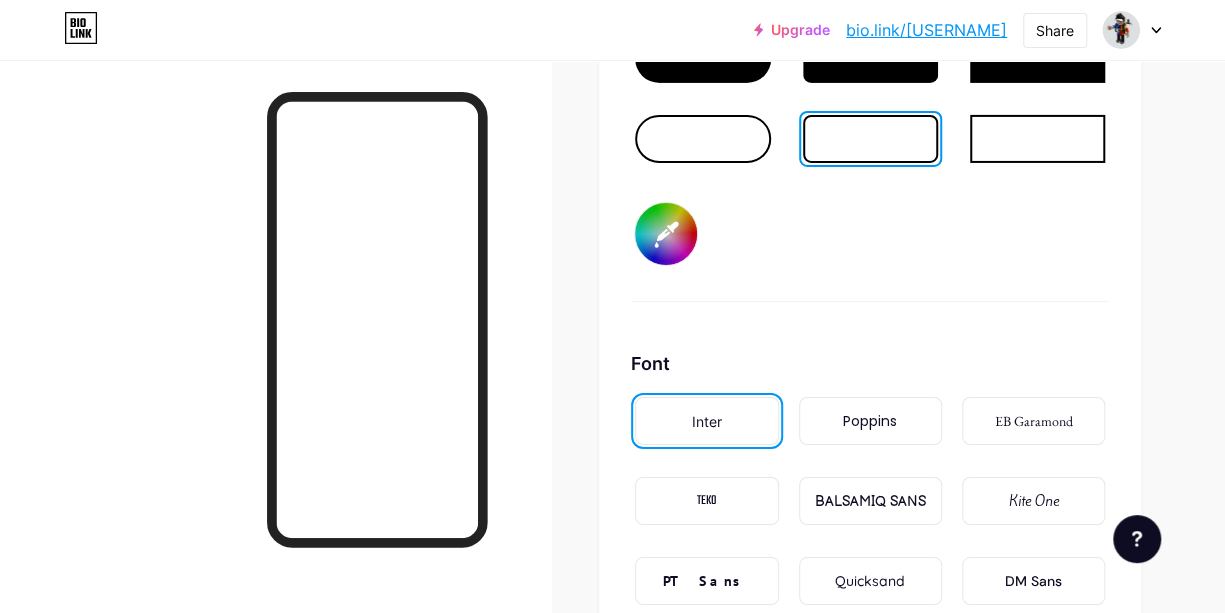 type on "#ff822e" 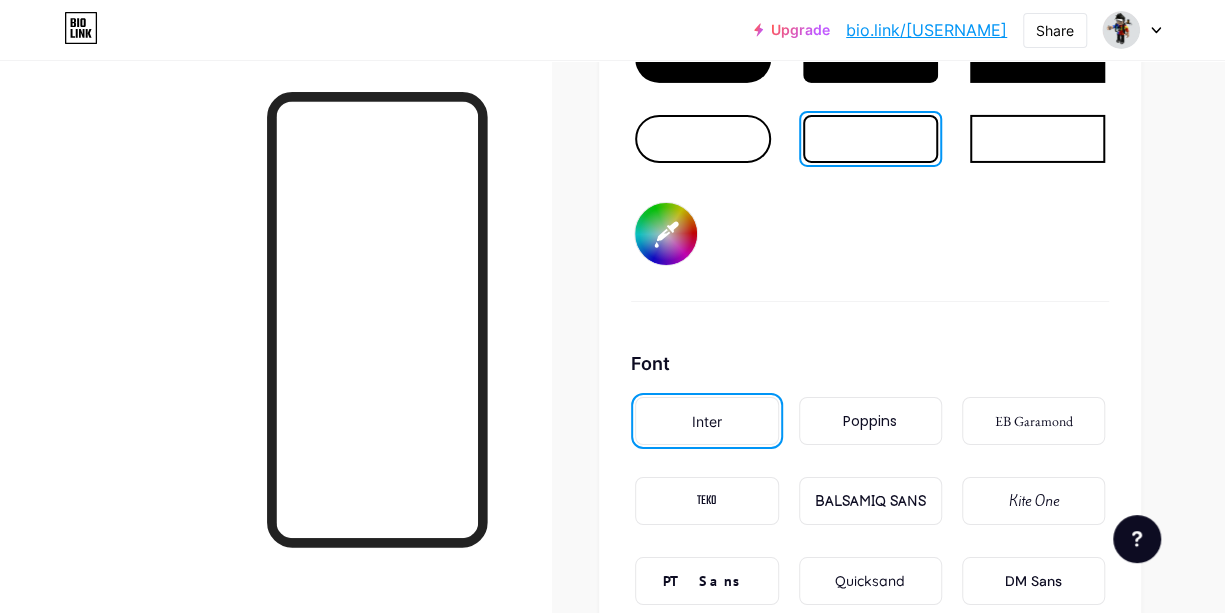 type on "#ff822e" 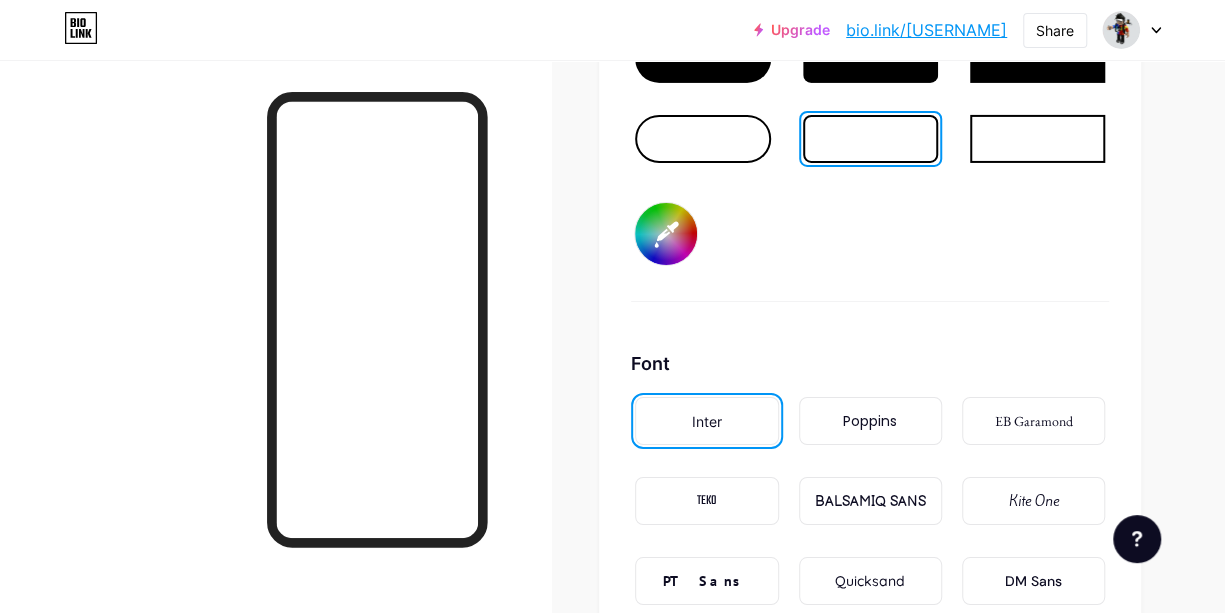 type on "#bf9797" 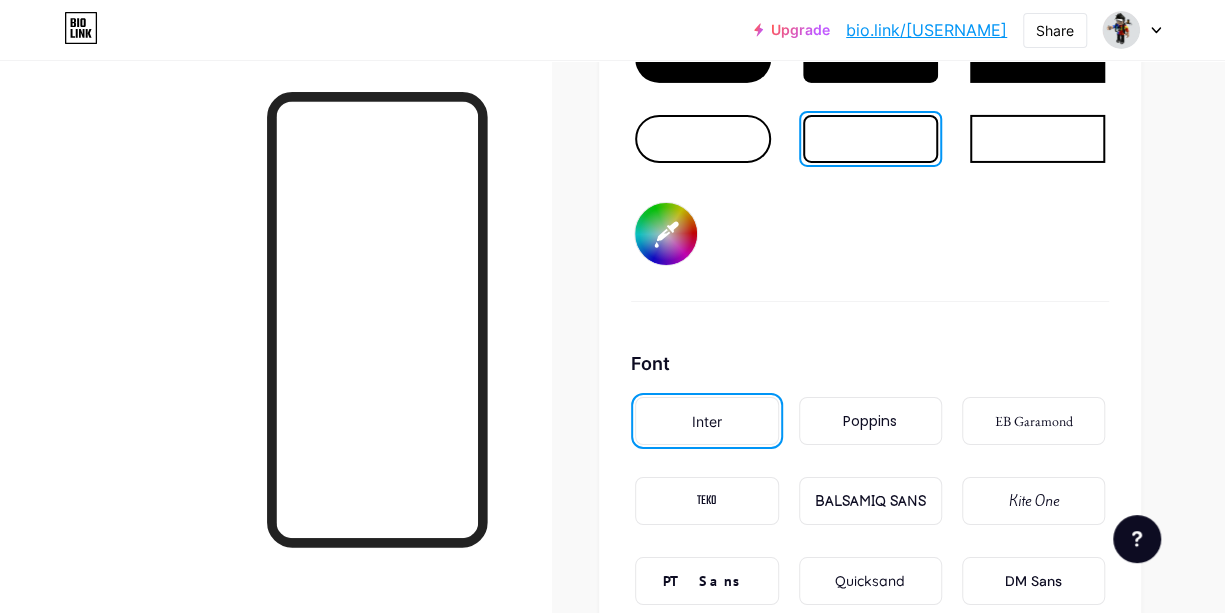 type on "#ff822e" 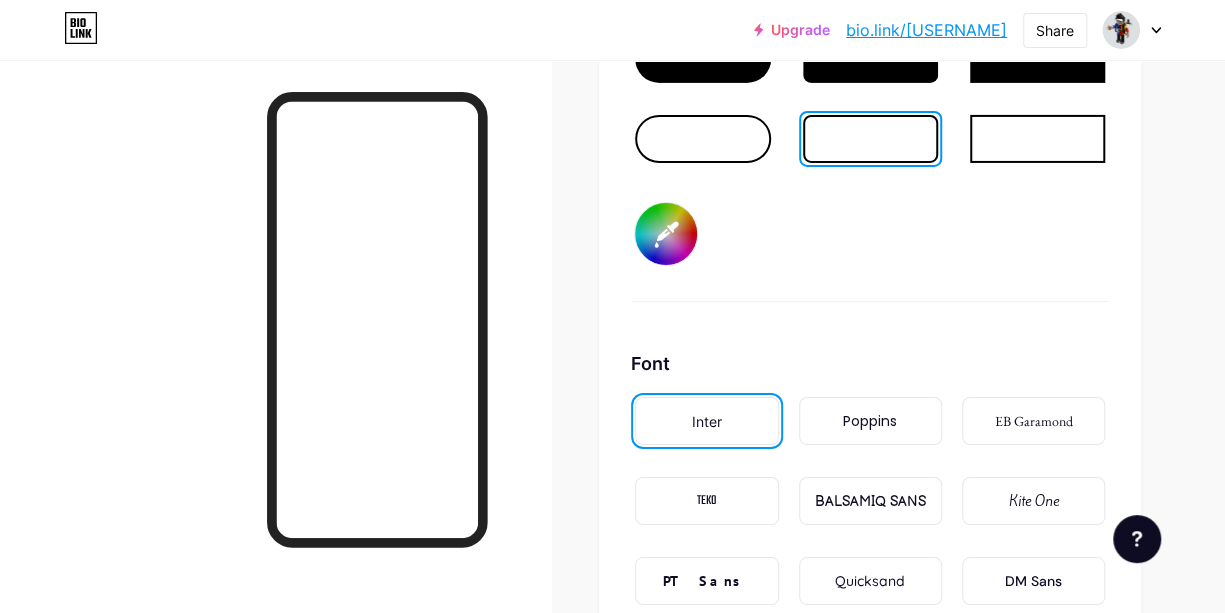 type on "#c29999" 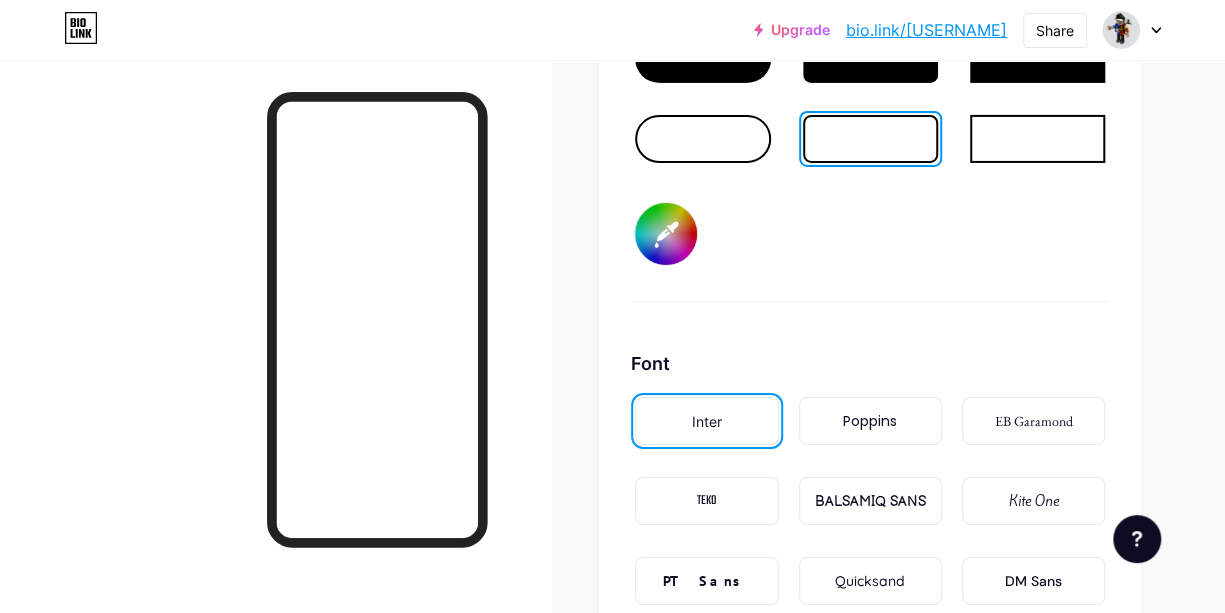 type on "#c69f9f" 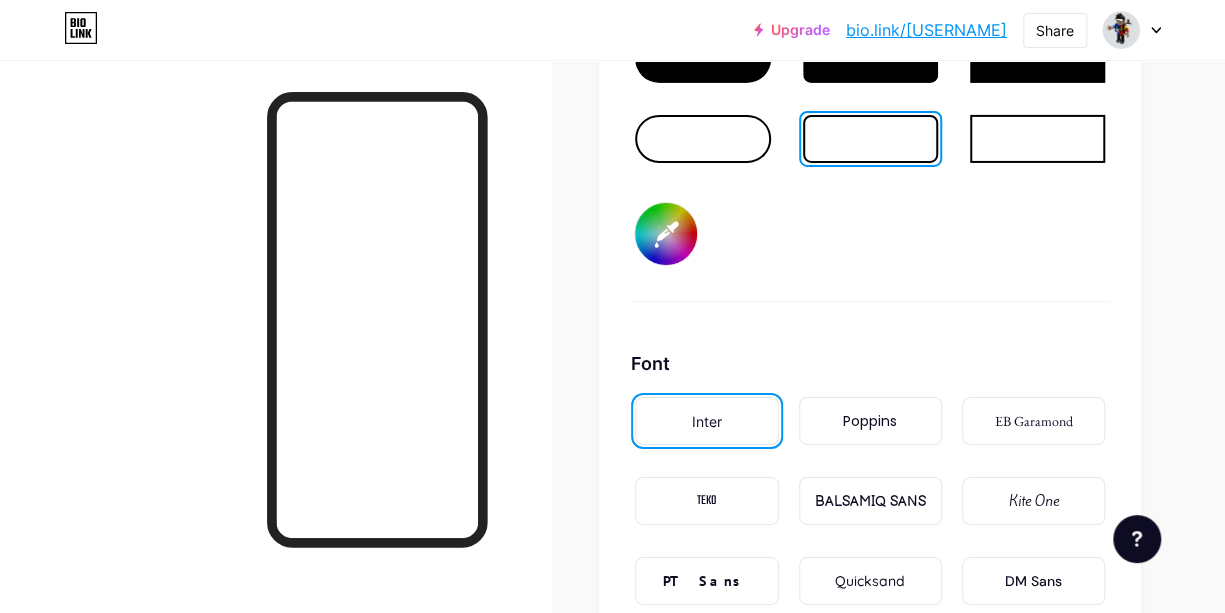 type on "#caa5a5" 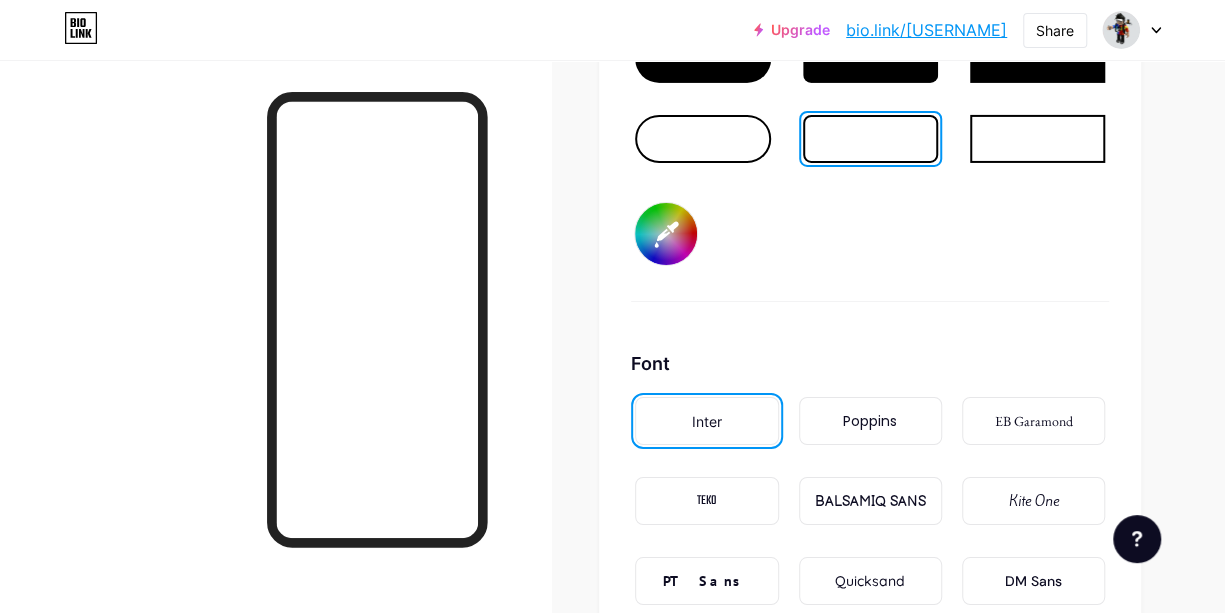 type on "#ff822e" 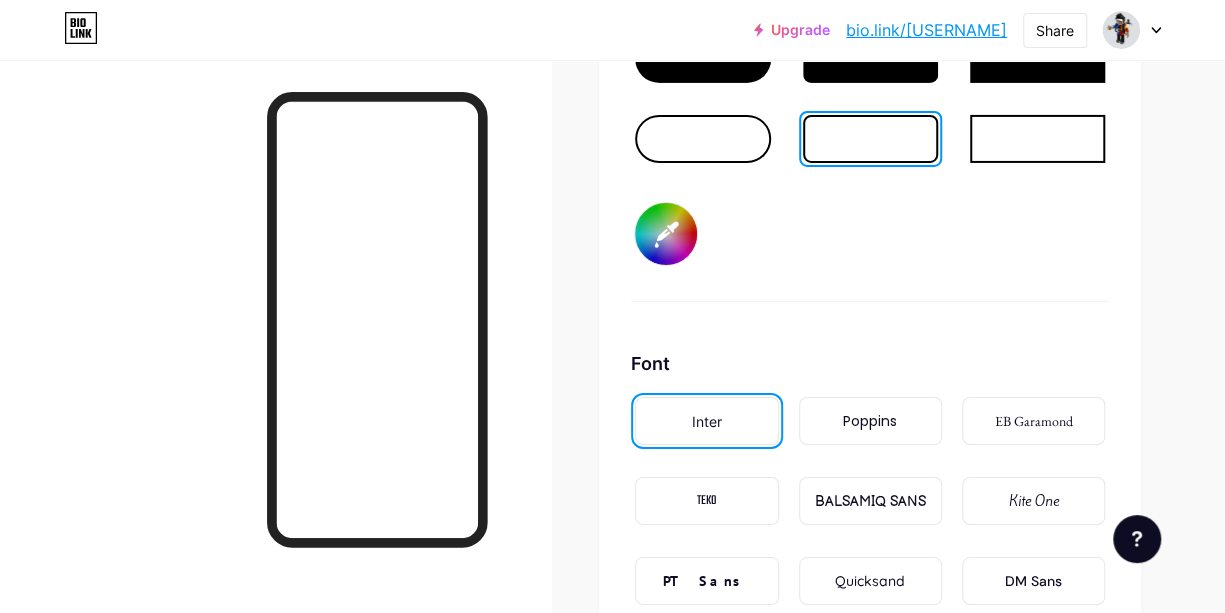 type on "#ff822e" 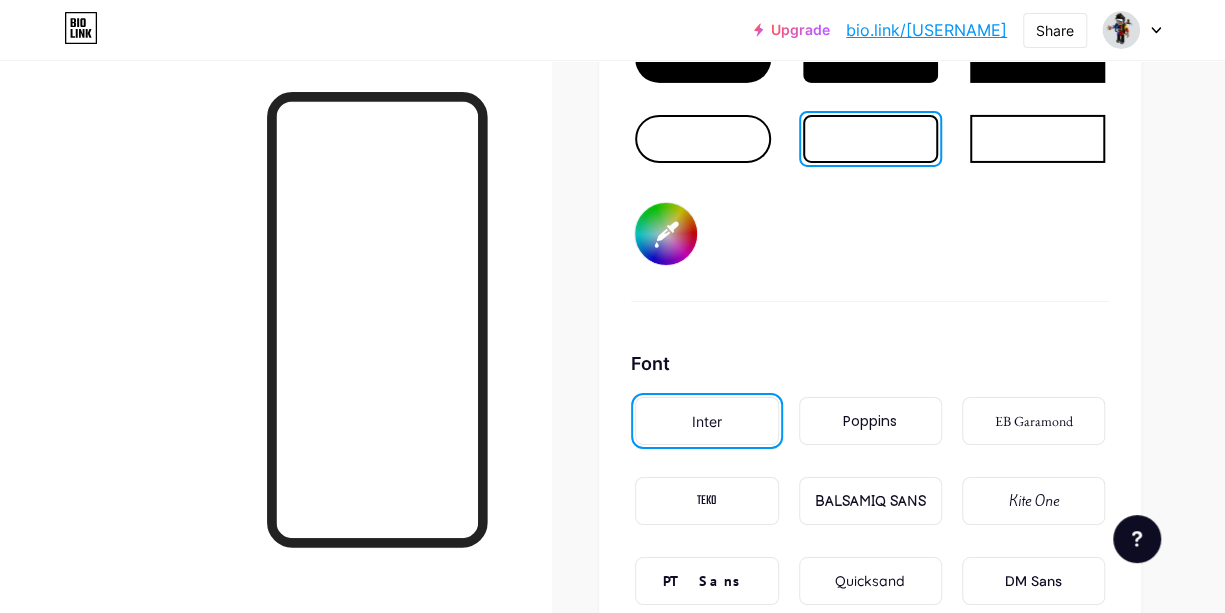 type on "#d2adad" 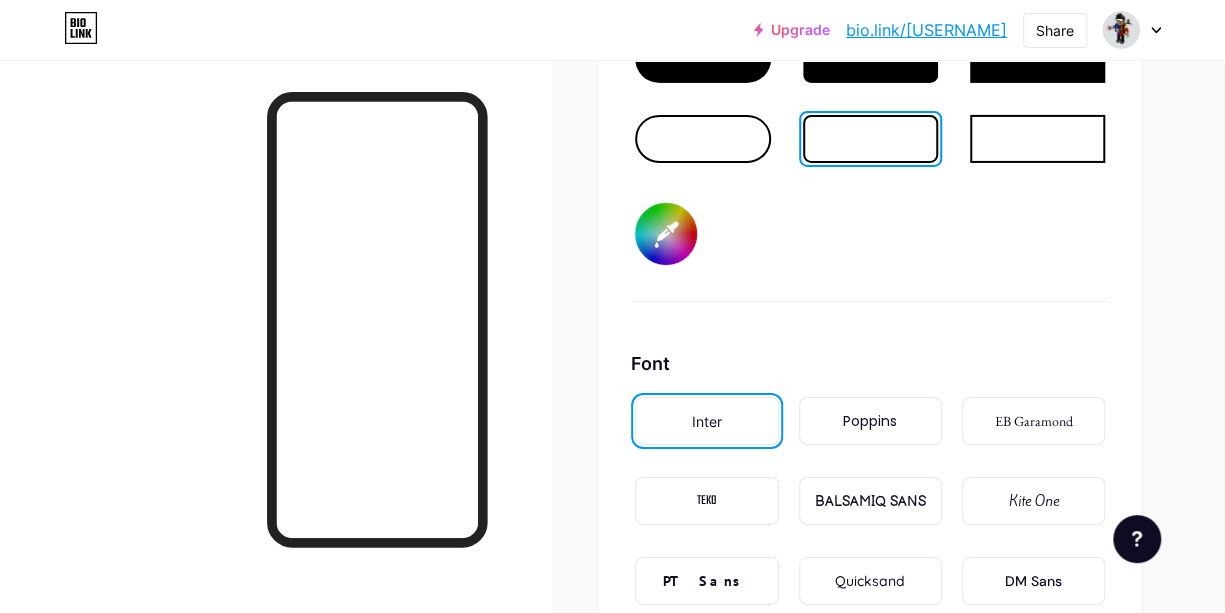 type on "#ff822e" 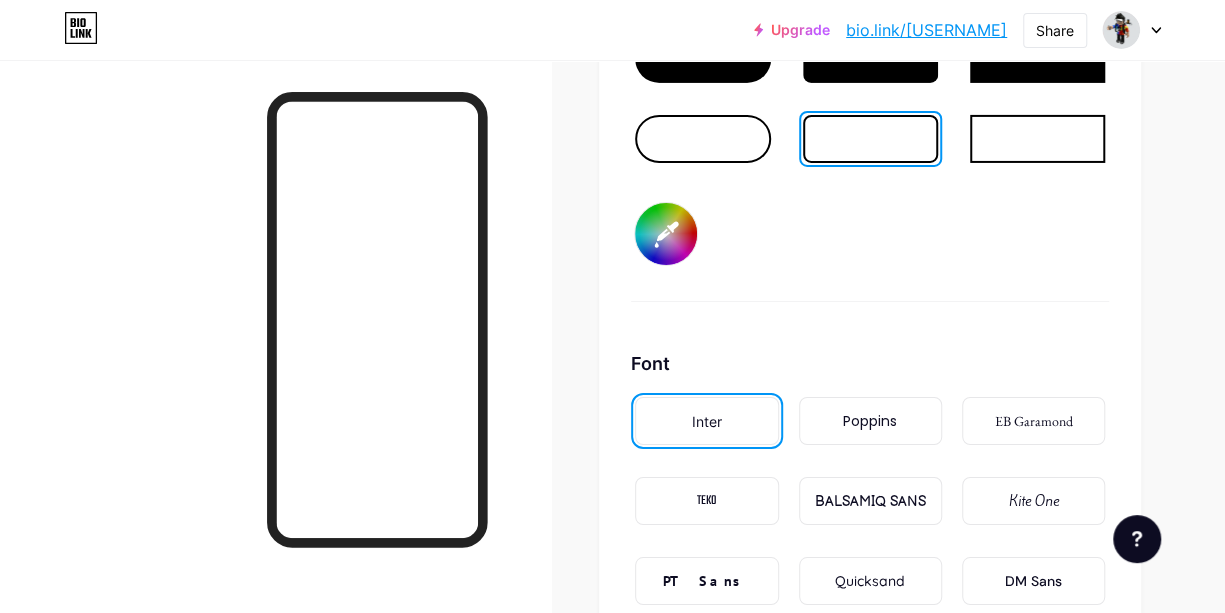 type on "#dab9b9" 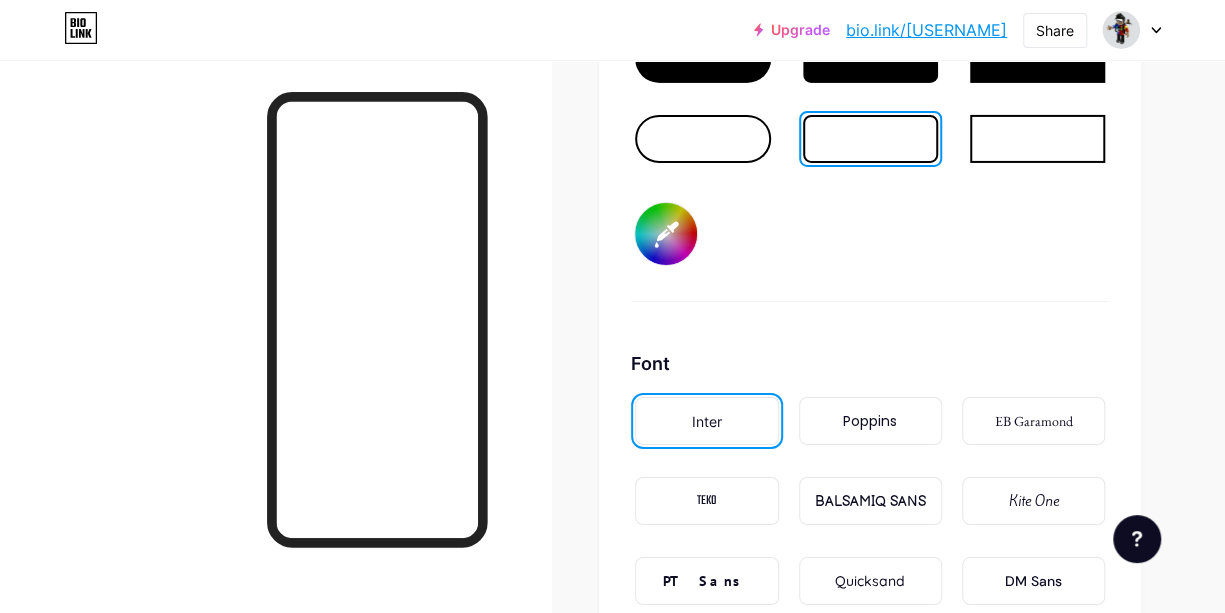 type on "#ff822e" 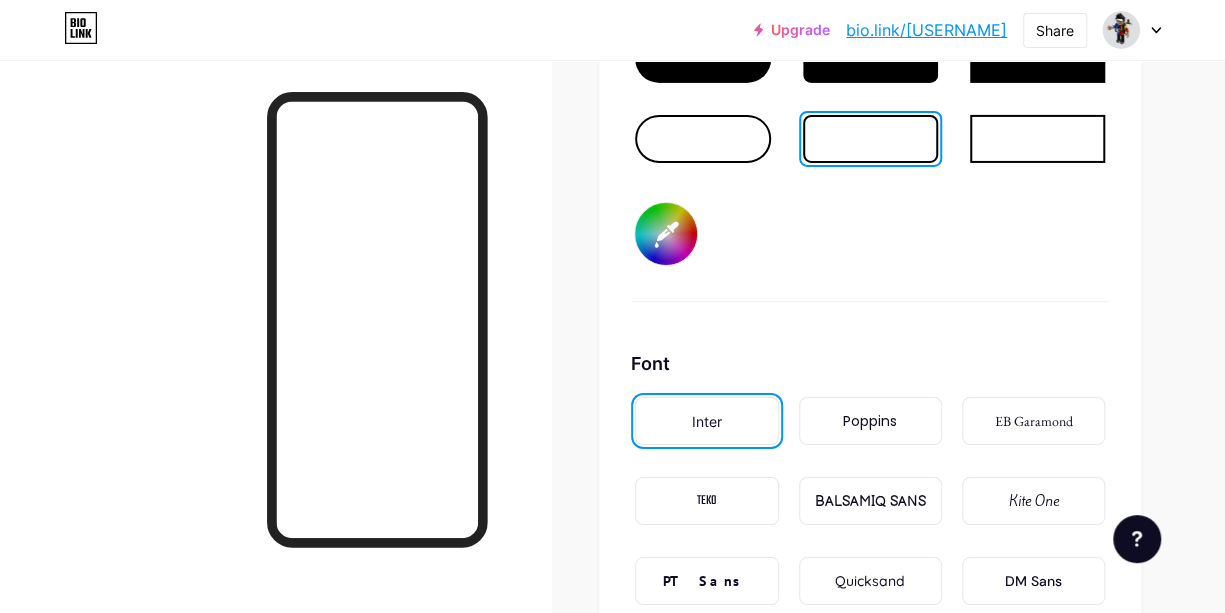 type on "#dcbcbc" 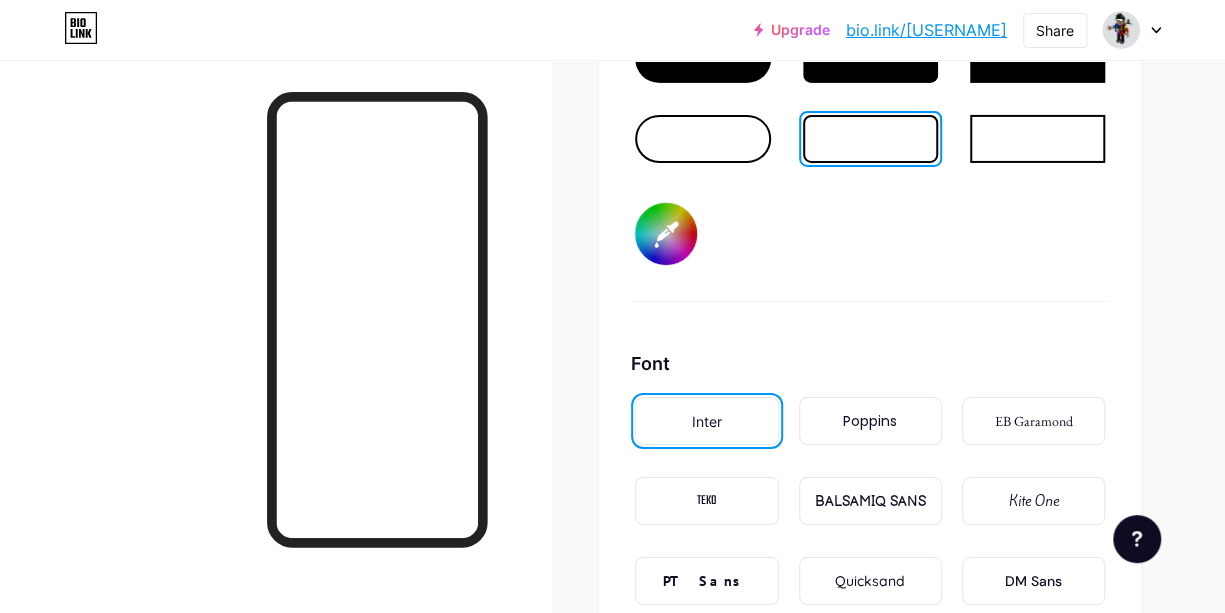 type on "#ff822e" 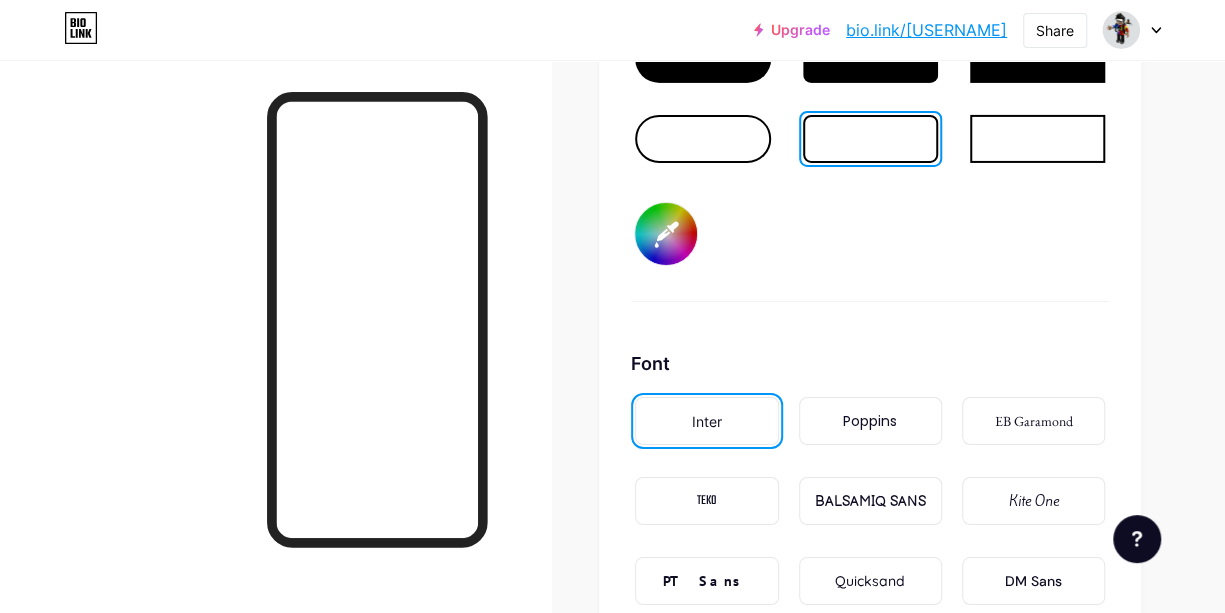 type on "#e0c2c2" 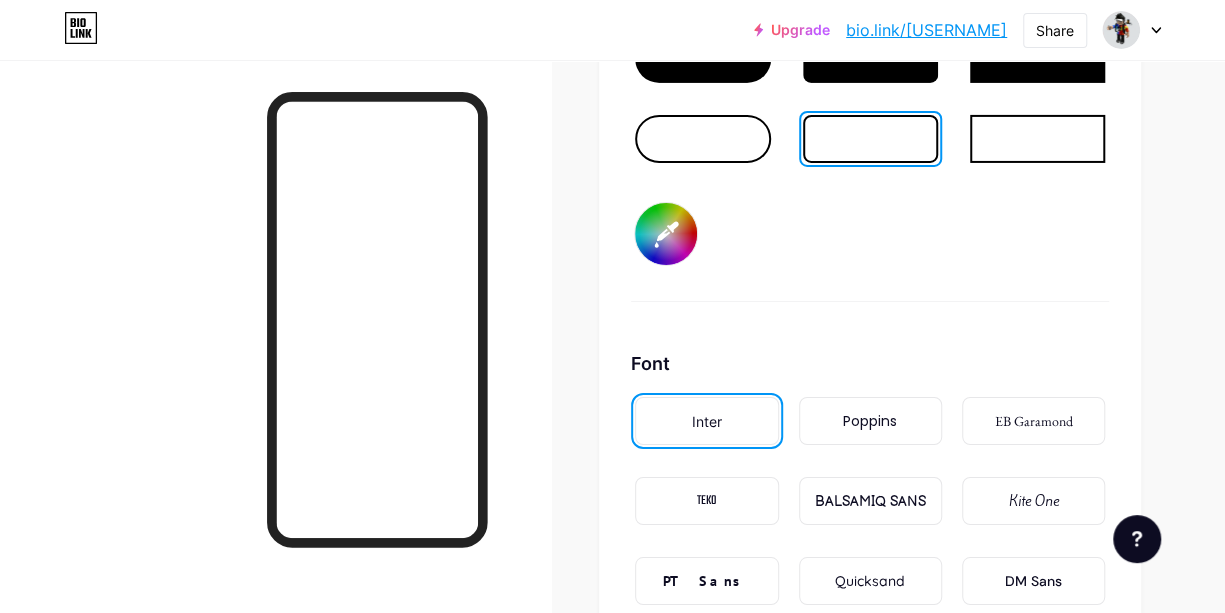 type on "#ff822e" 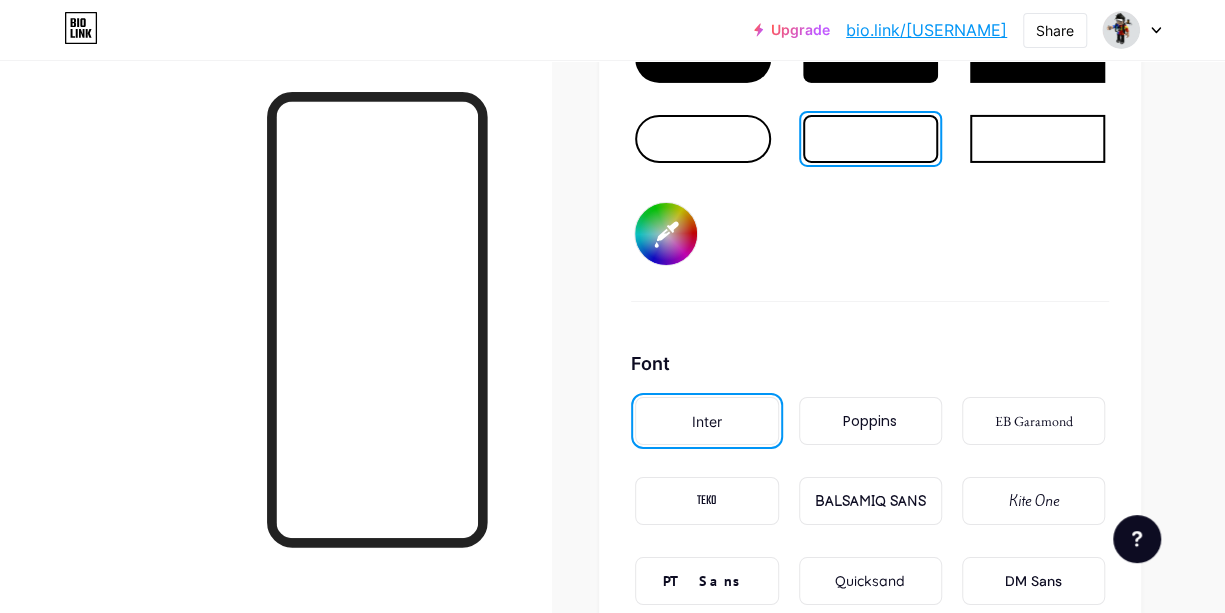 type on "#ff822e" 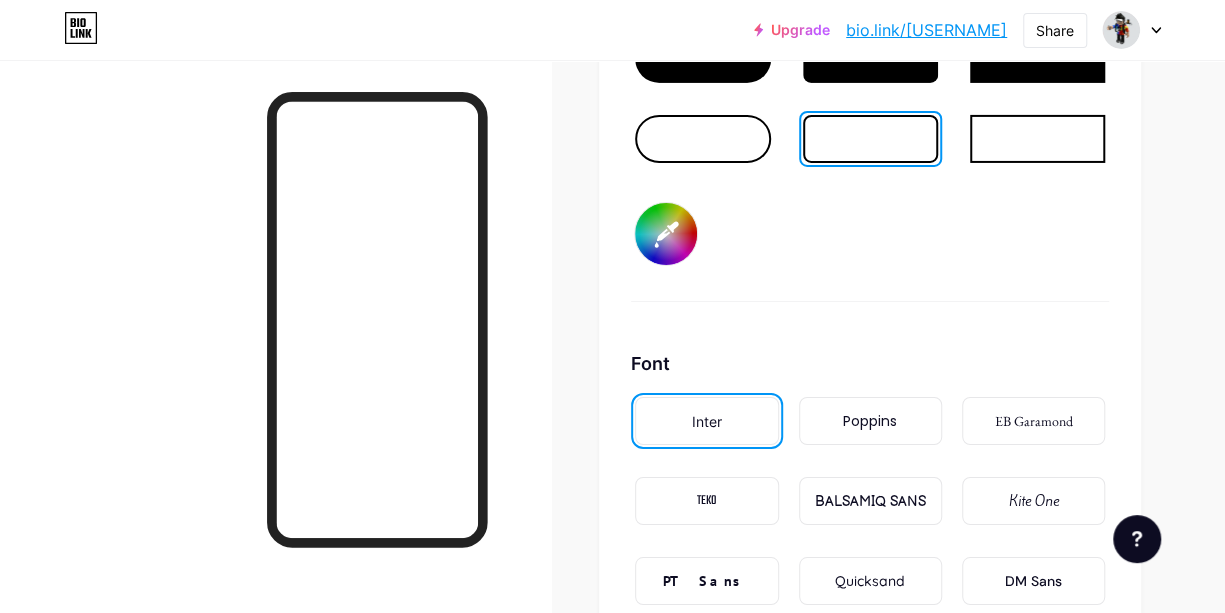 type on "#ead2d2" 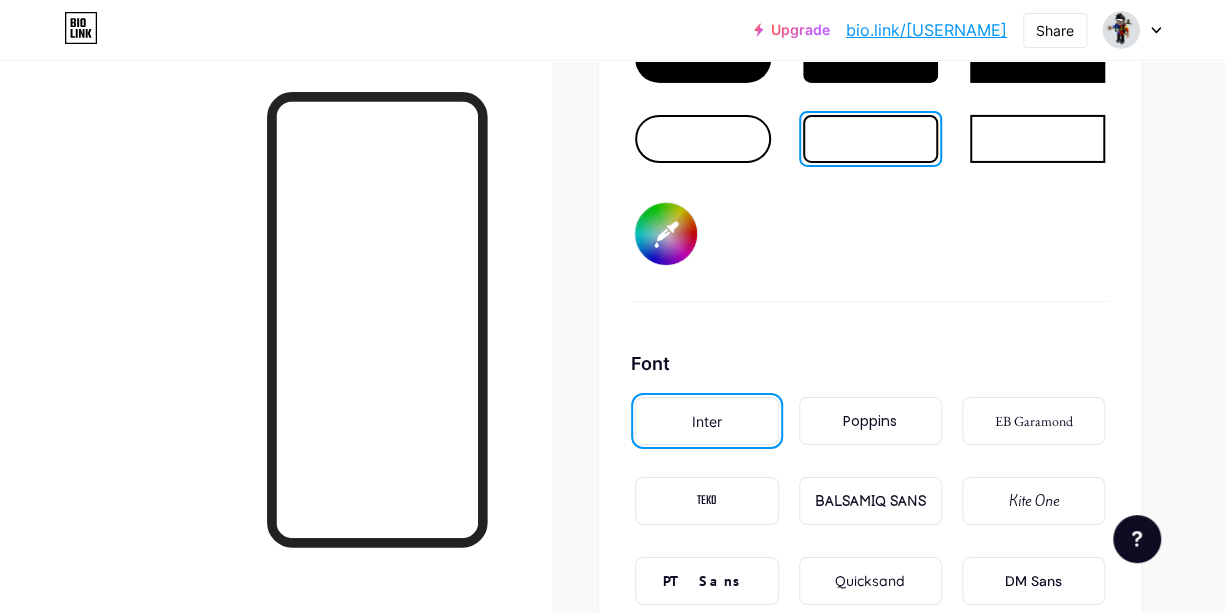 type on "#f2e3e3" 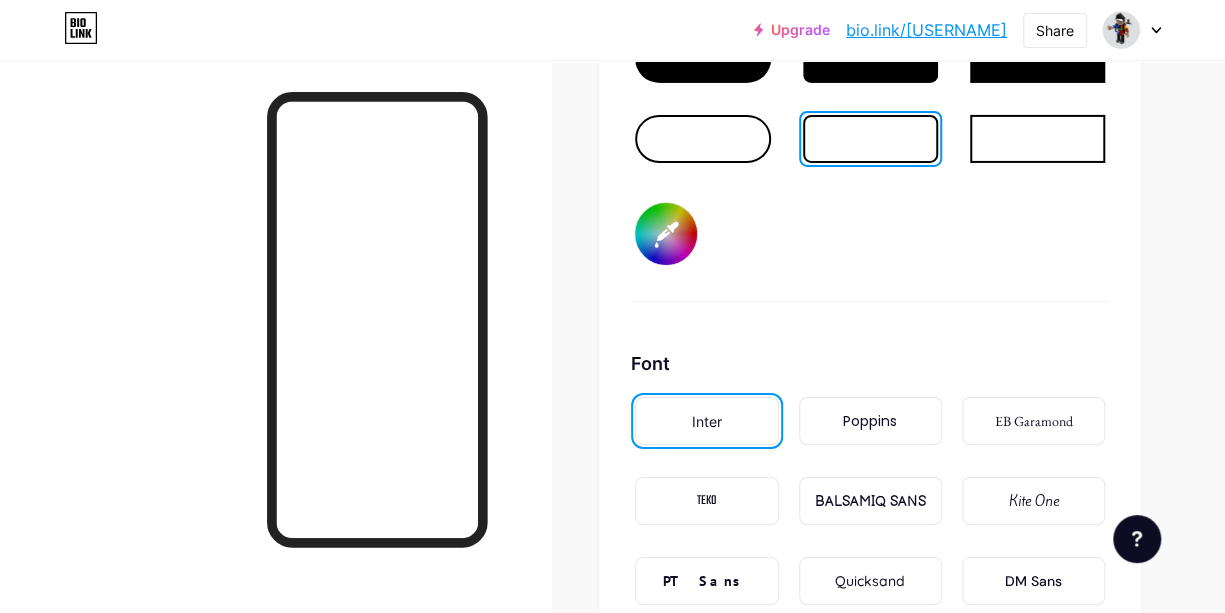 type on "#ff822e" 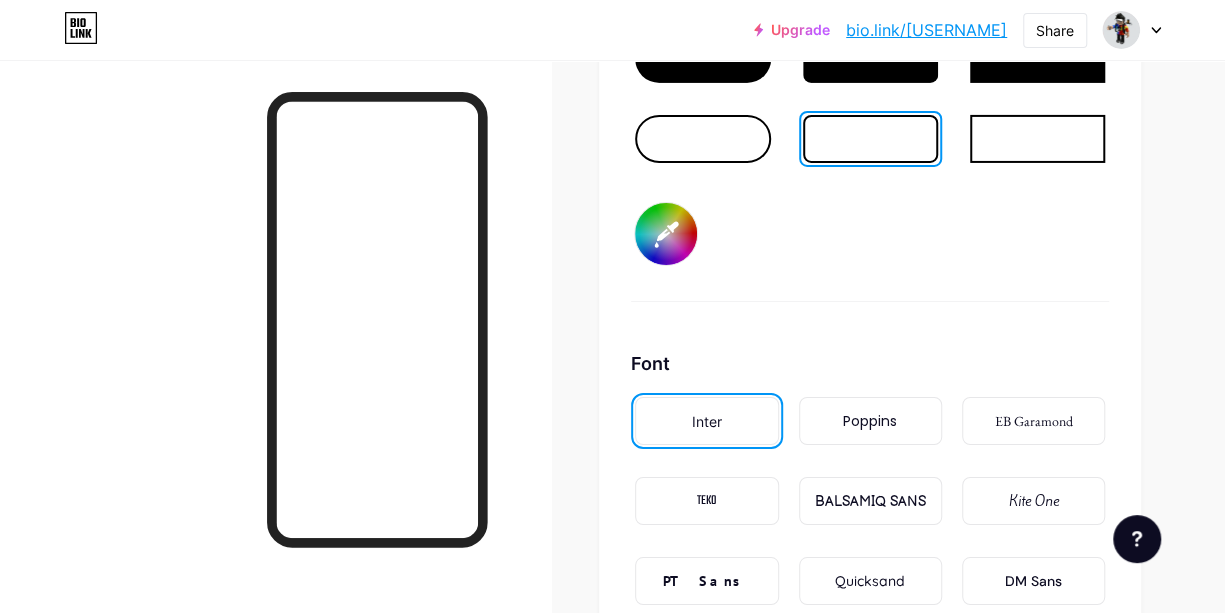 type on "#ff822e" 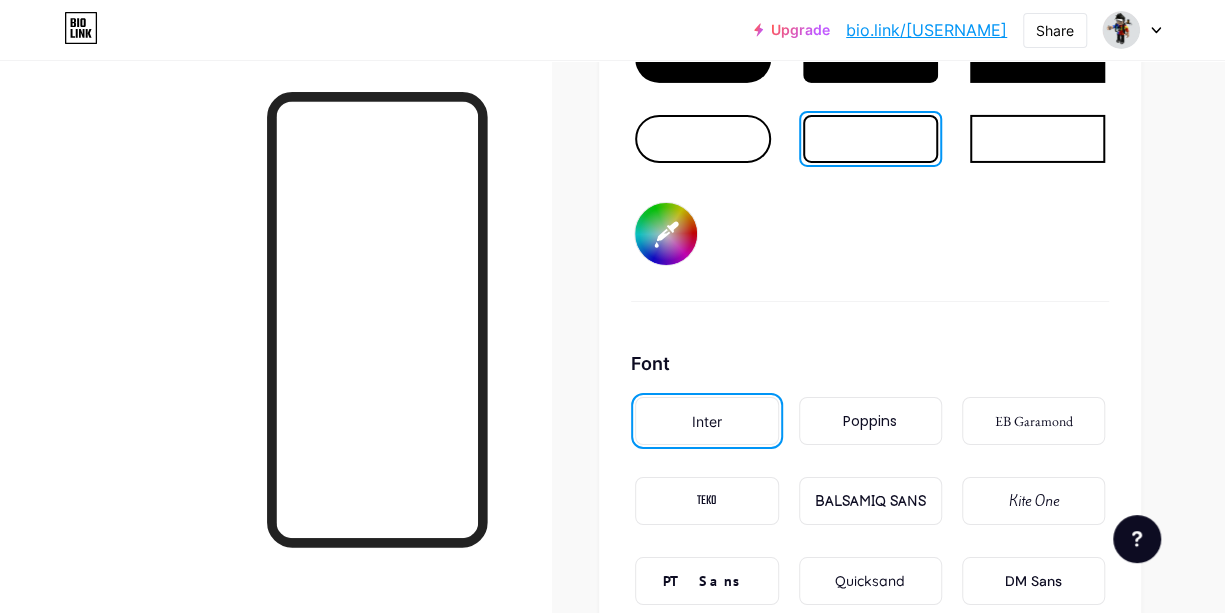 type on "#fdf7f7" 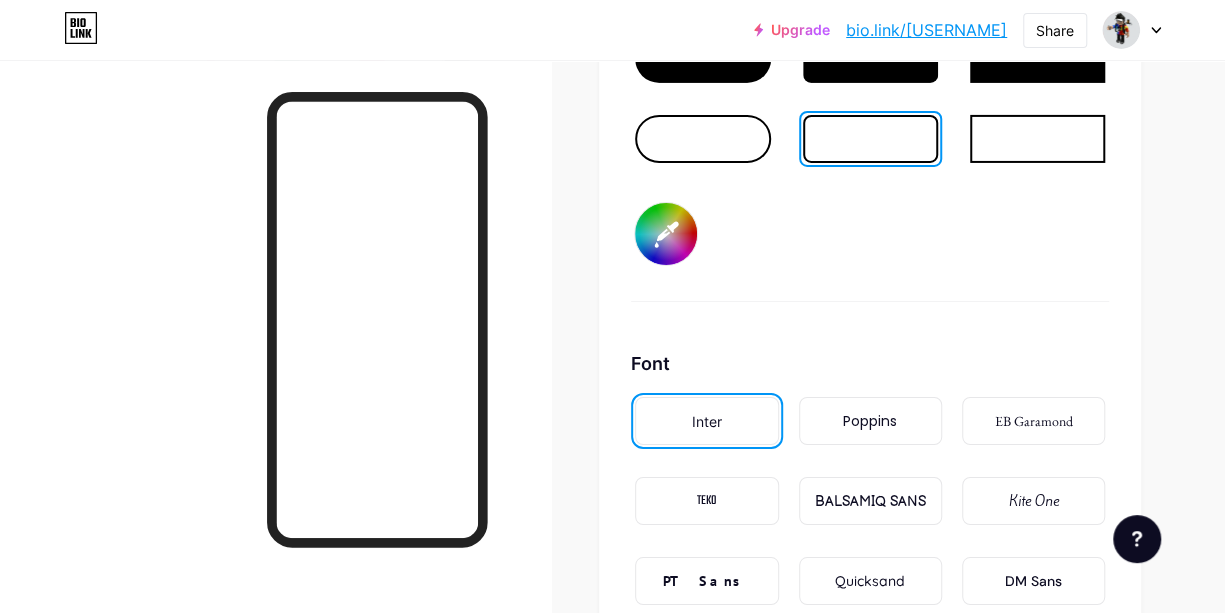 type on "#ff822e" 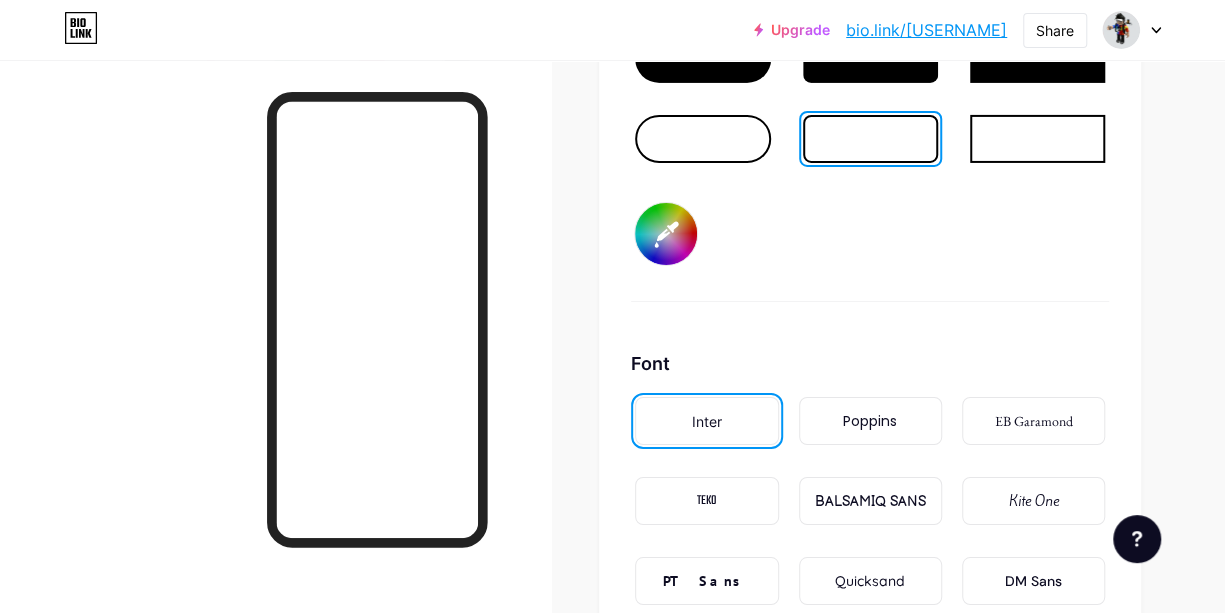 type on "#b08787" 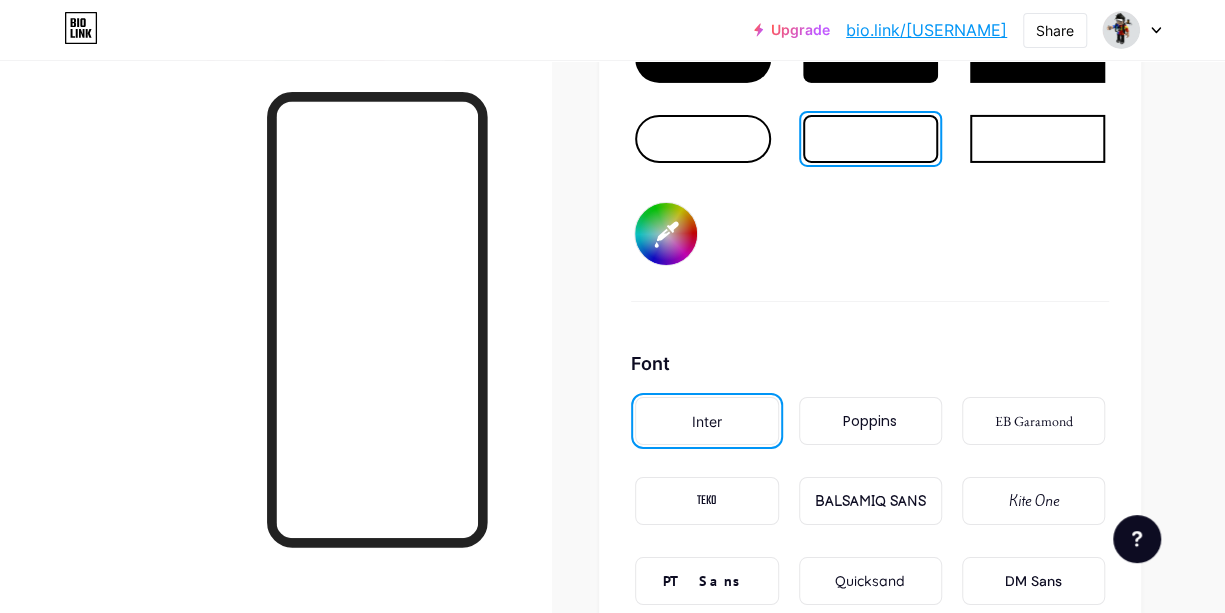 type on "#ab8282" 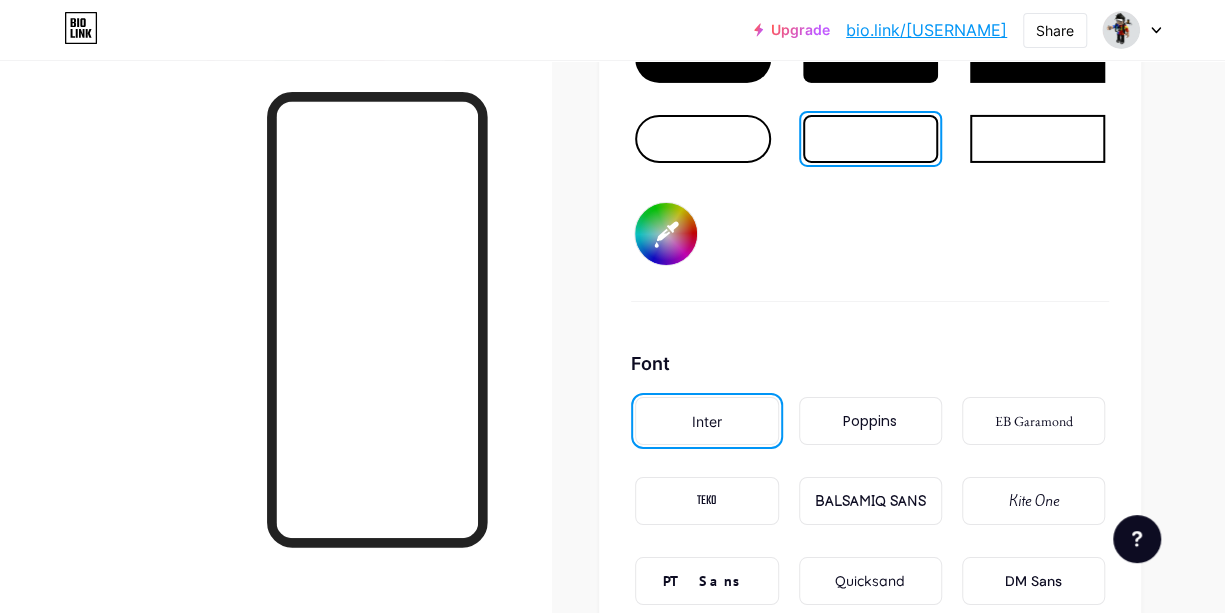 type on "#ff822e" 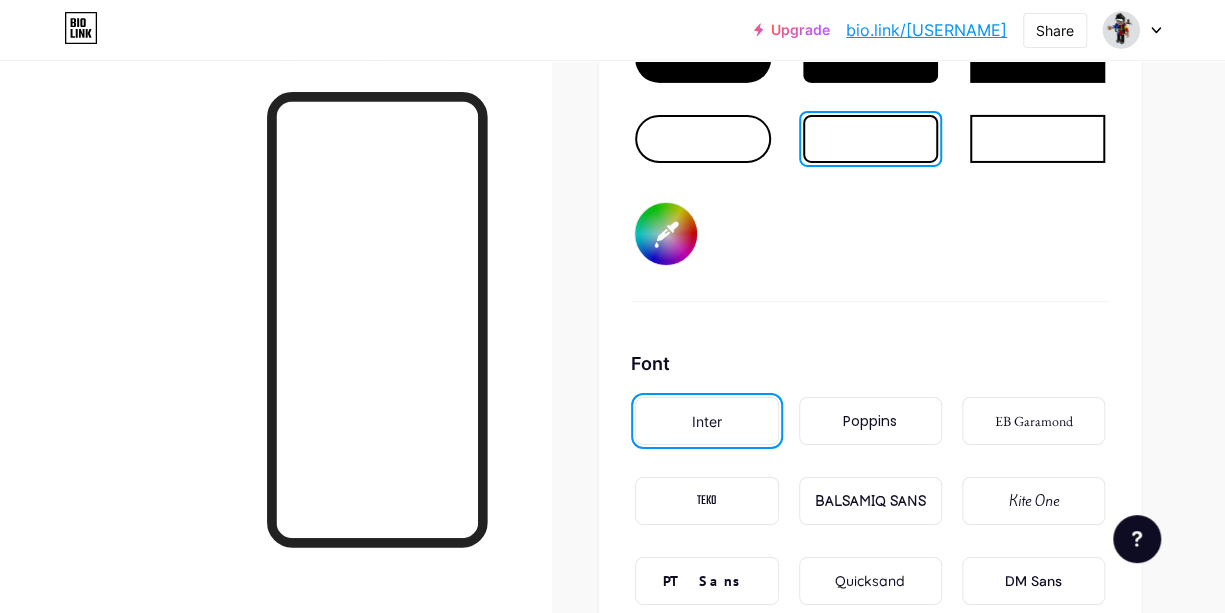 type on "#a37b7b" 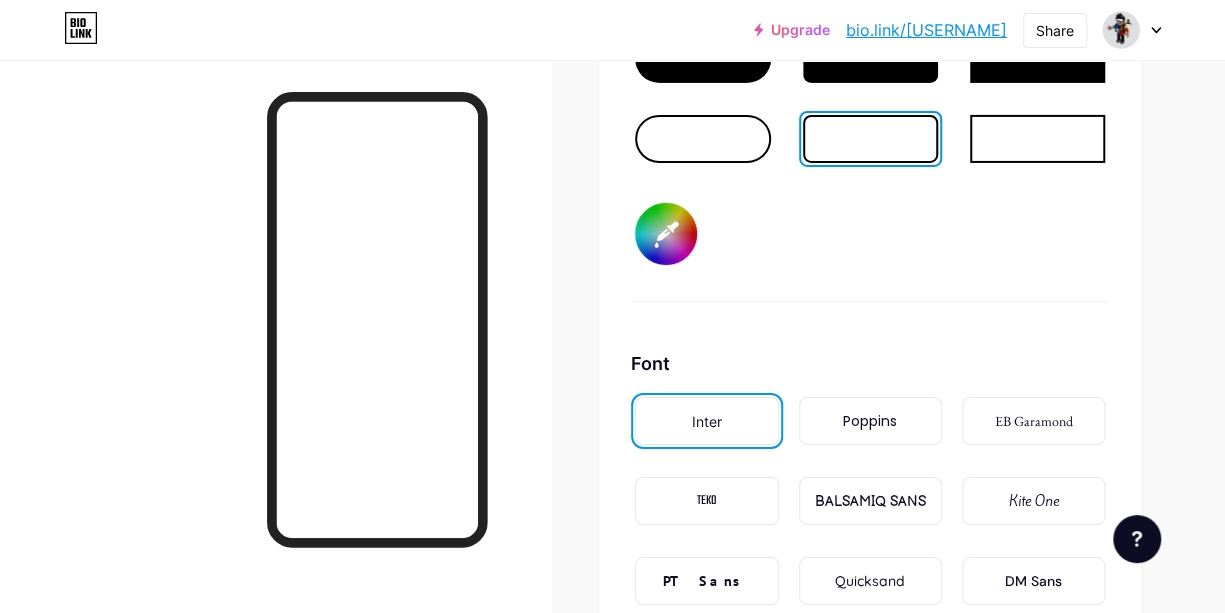 type on "#966e6e" 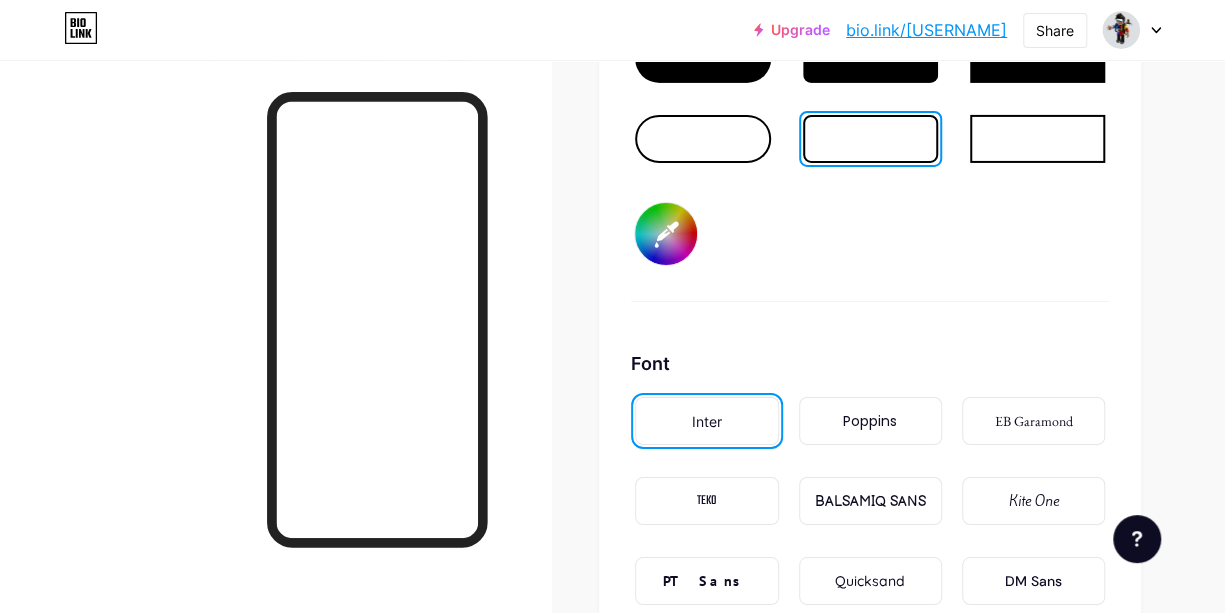 type on "#ff822e" 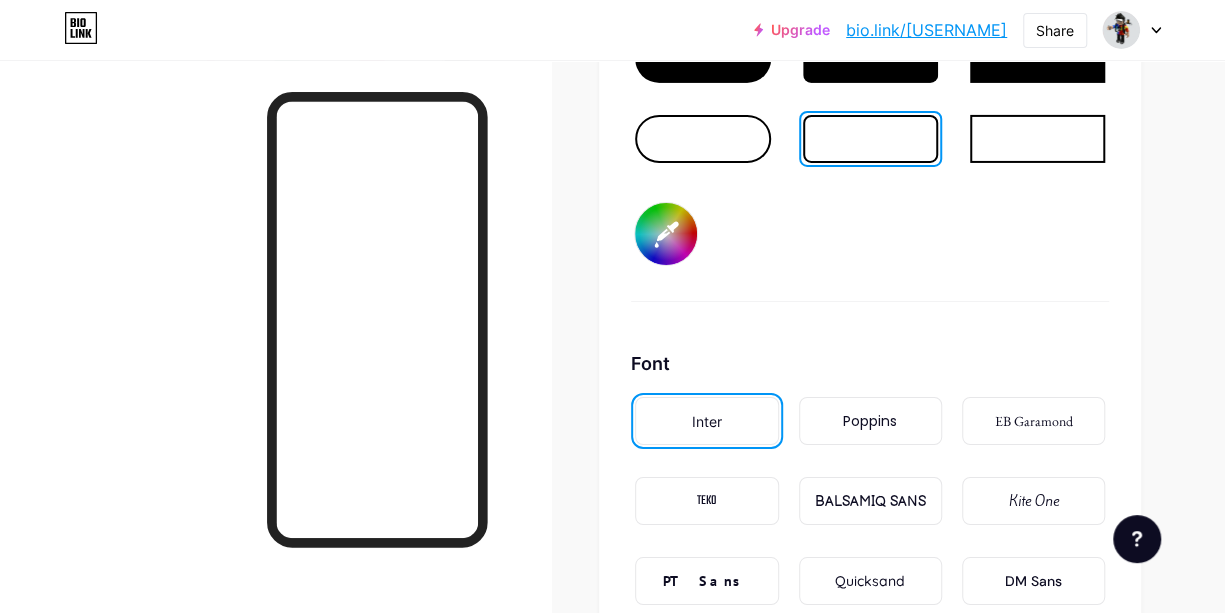 type on "#8d6868" 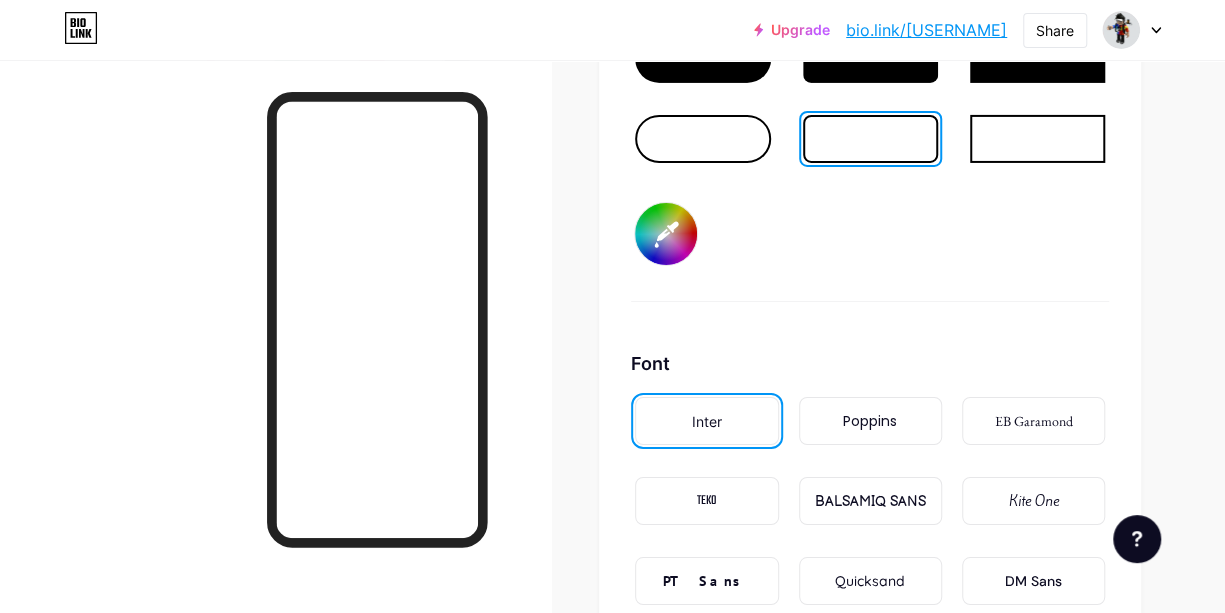 type on "#ff822e" 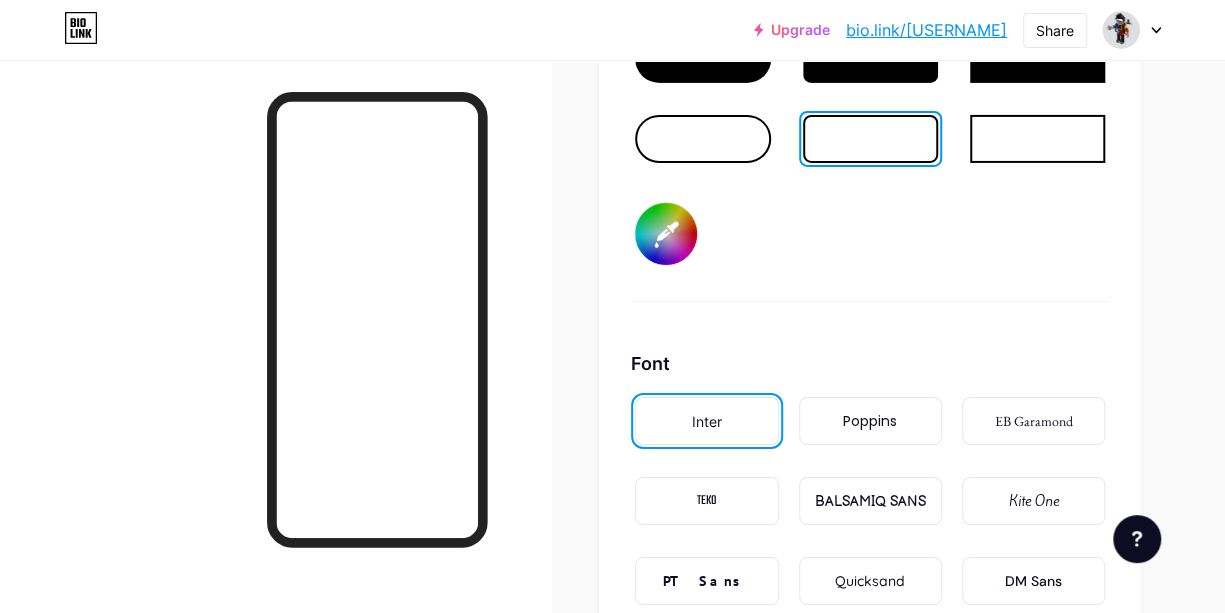 type on "#865f5f" 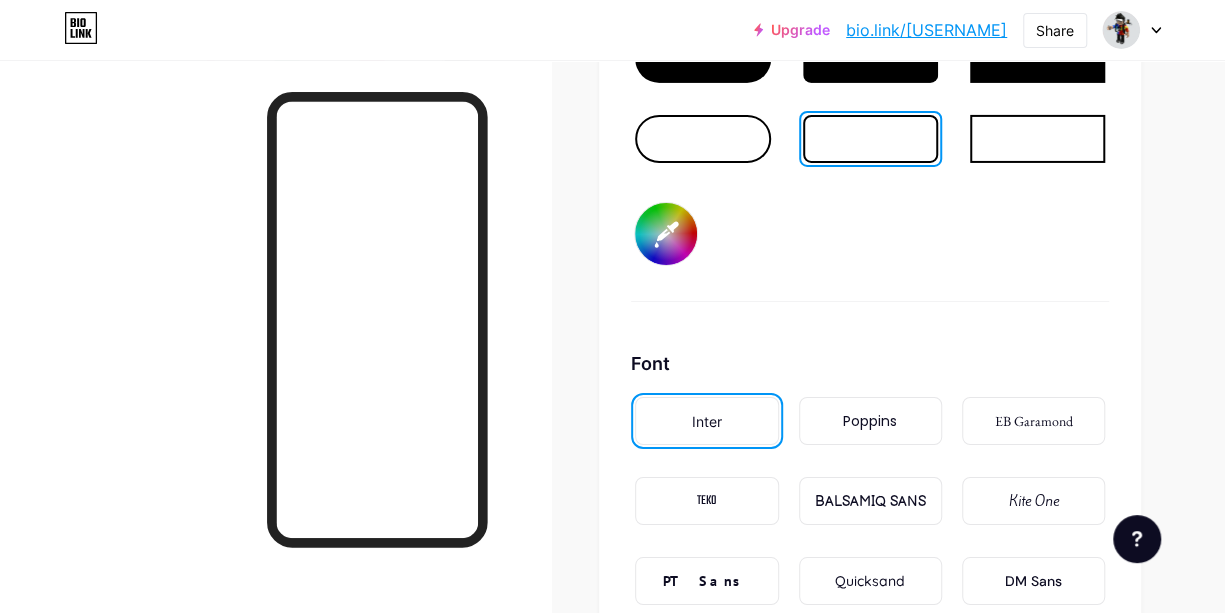 type on "#755252" 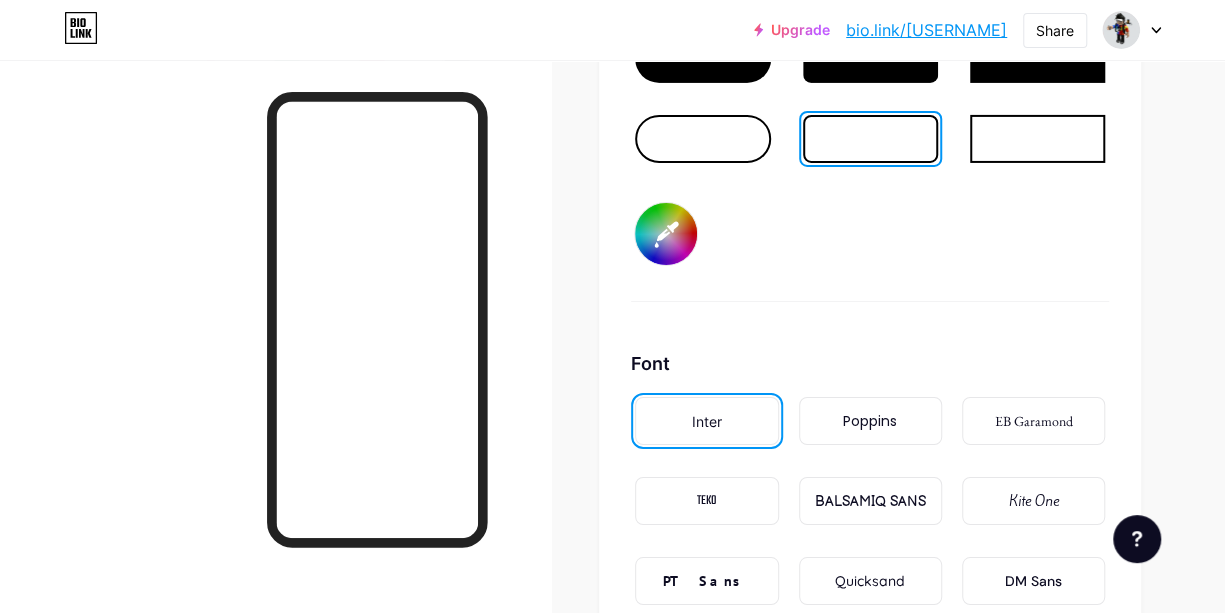 type on "#ff822e" 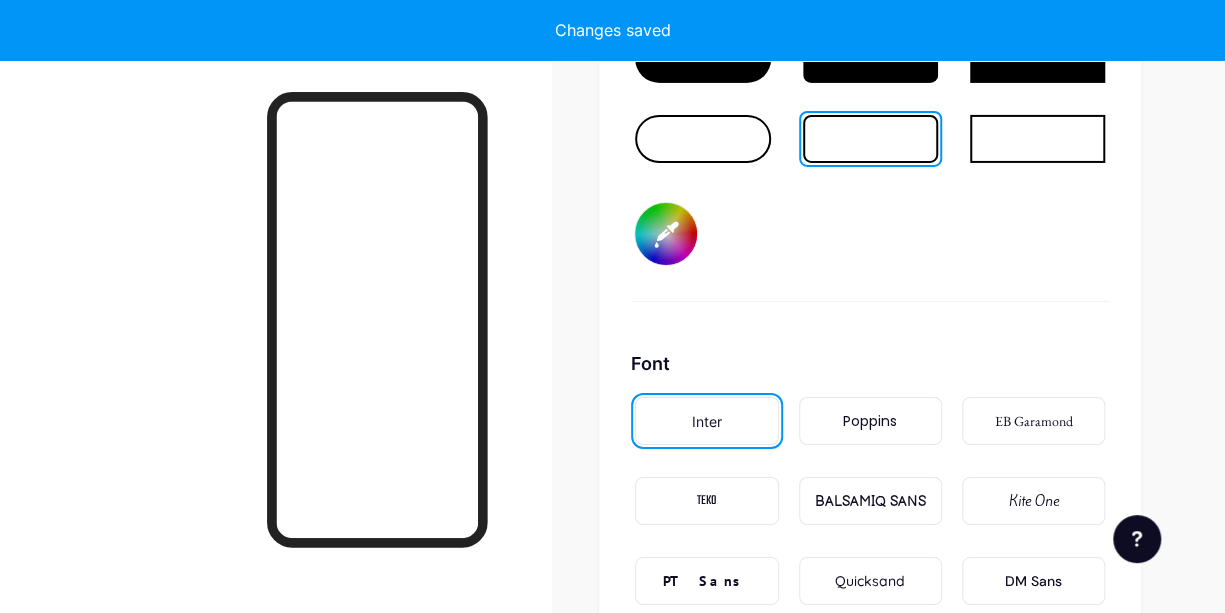 click on "Button       #000000" at bounding box center [870, 145] 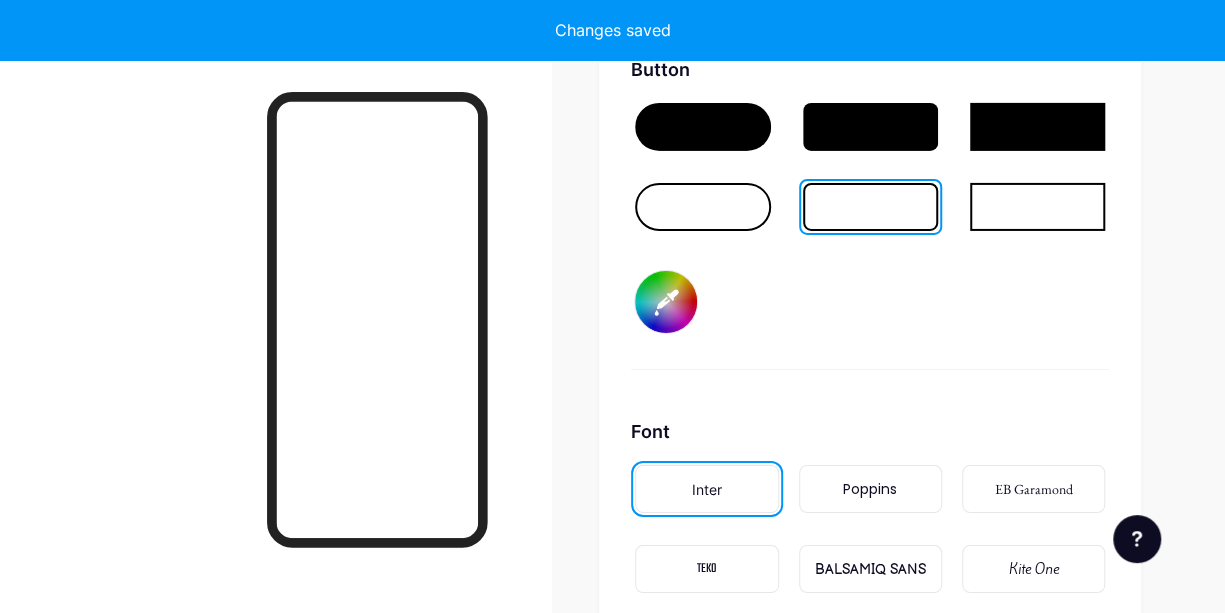scroll, scrollTop: 3154, scrollLeft: 0, axis: vertical 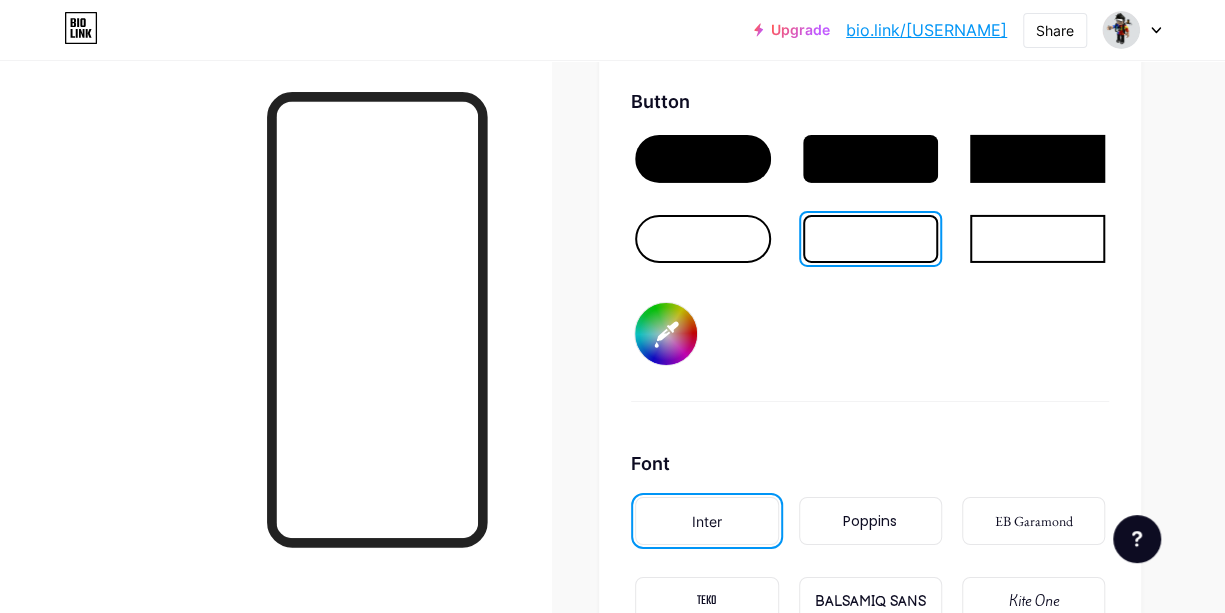 click at bounding box center (870, 159) 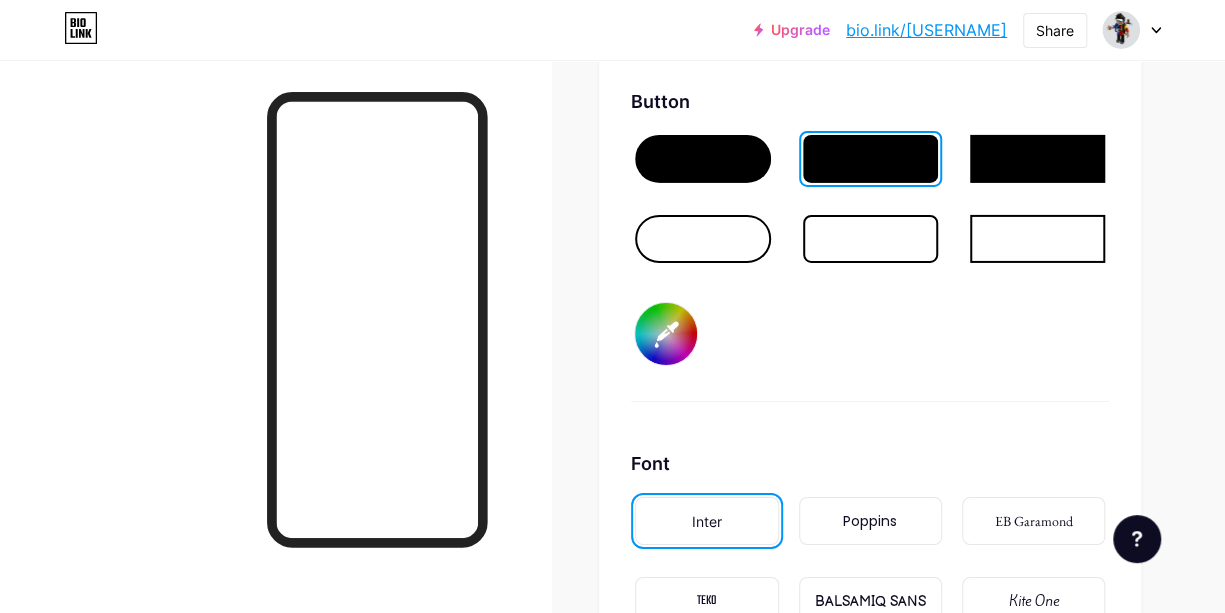 click at bounding box center (870, 239) 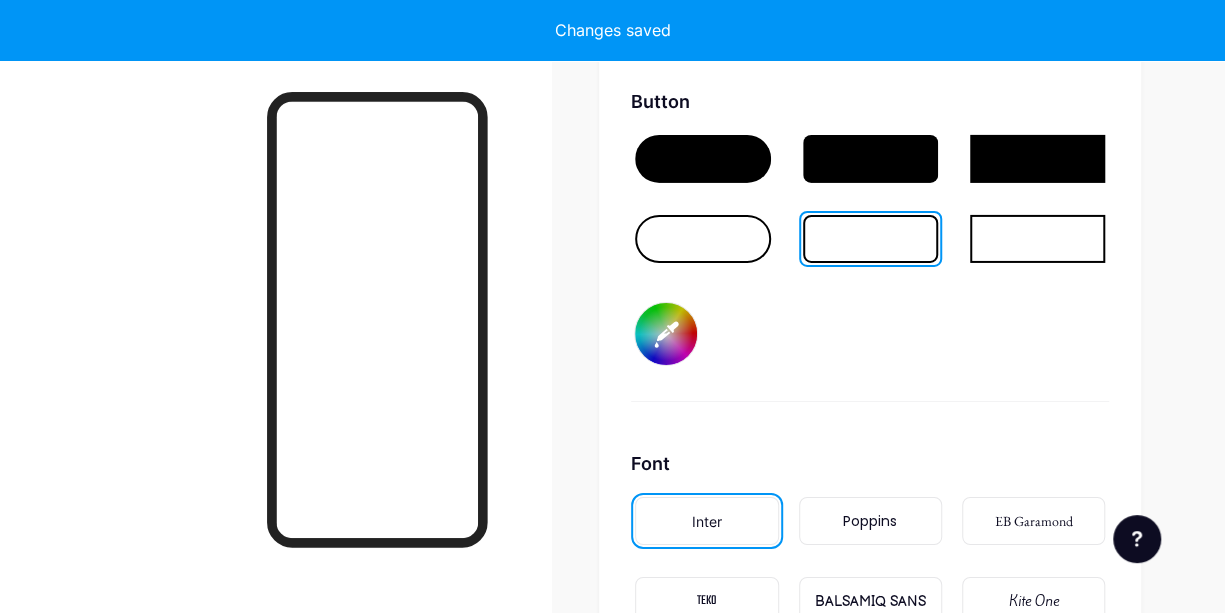type on "#ff822e" 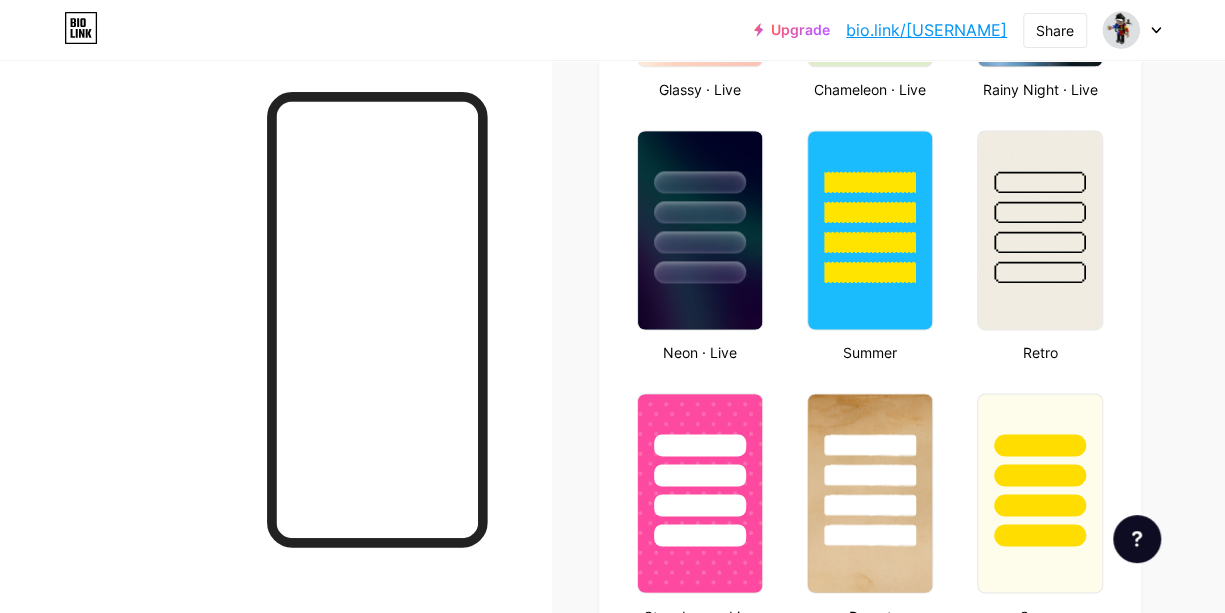 scroll, scrollTop: 1062, scrollLeft: 0, axis: vertical 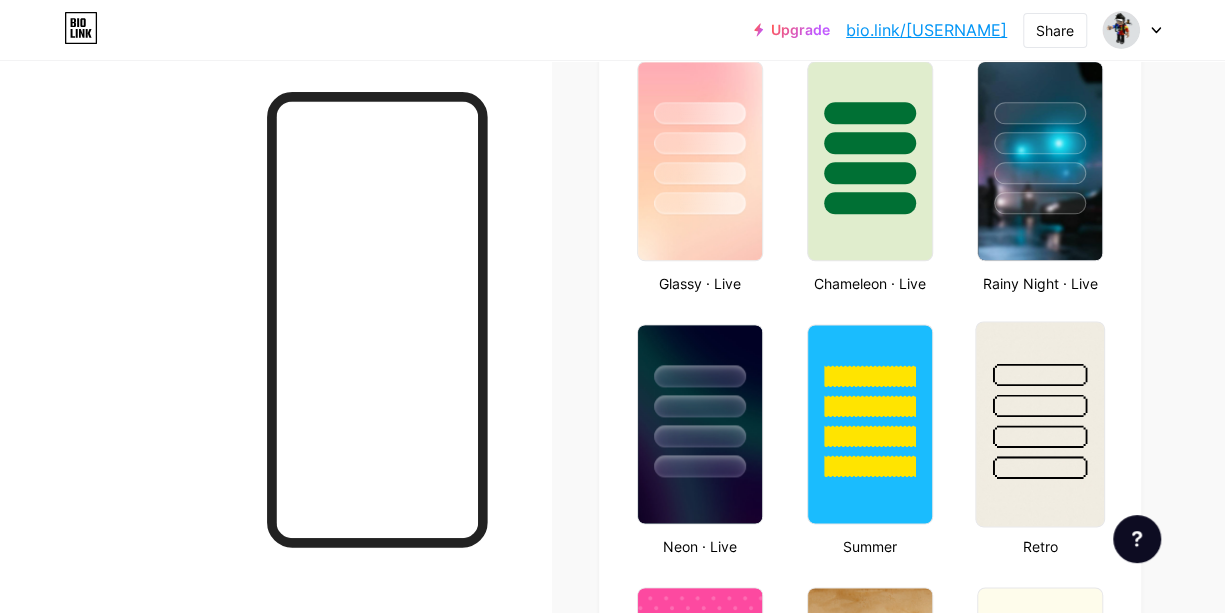 click at bounding box center [1040, 374] 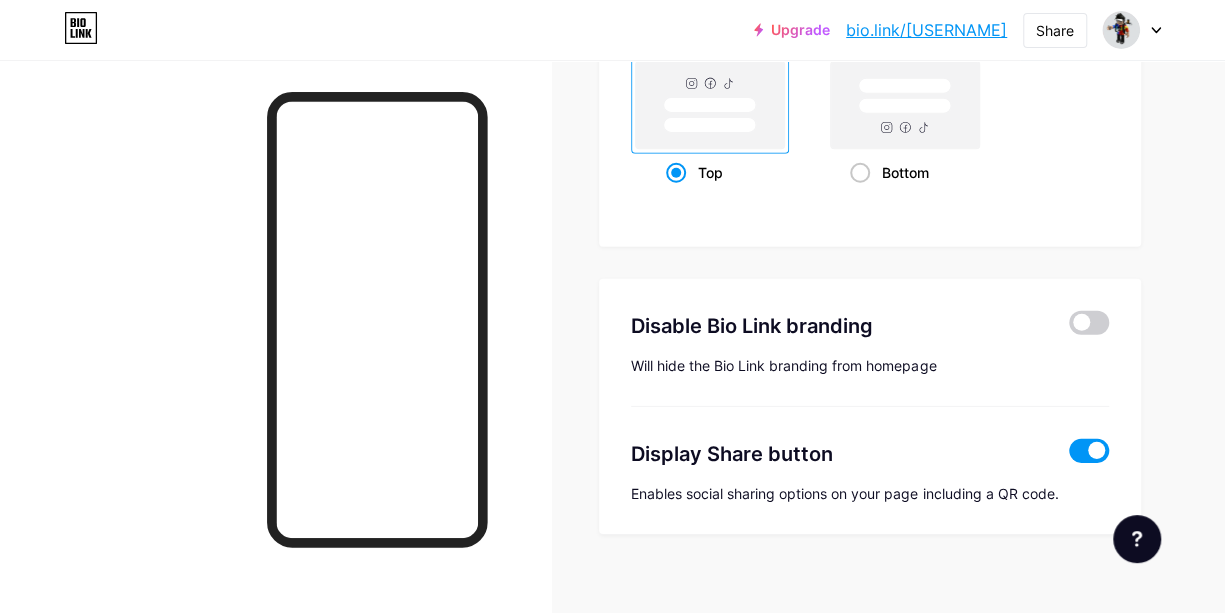 scroll, scrollTop: 2562, scrollLeft: 0, axis: vertical 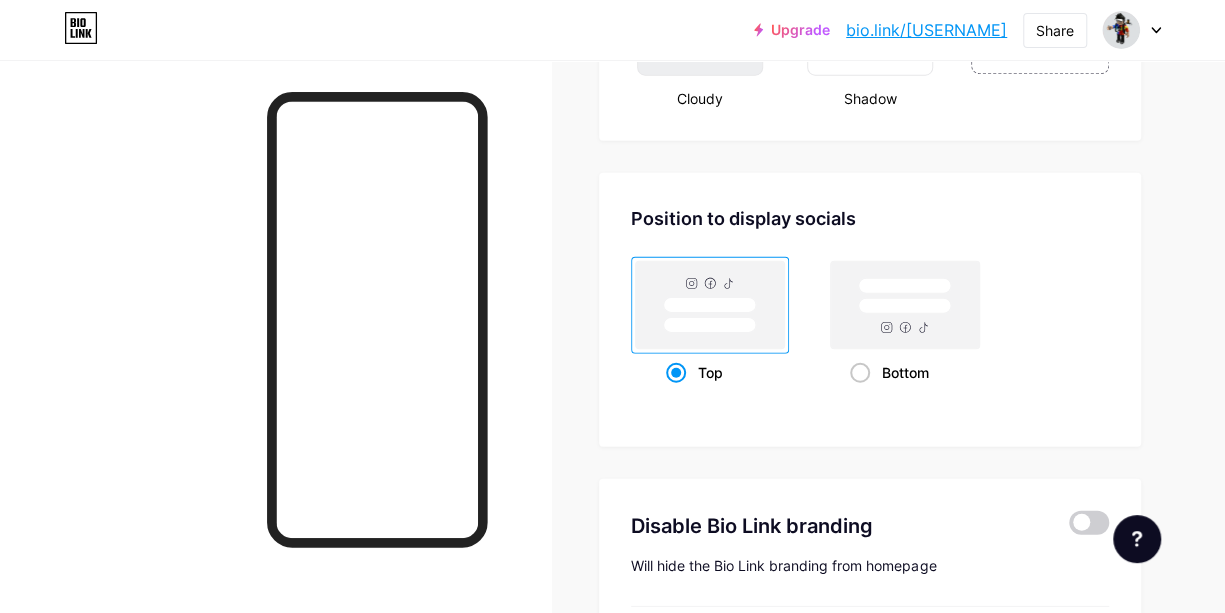 click on "Create your own" at bounding box center (1040, -29) 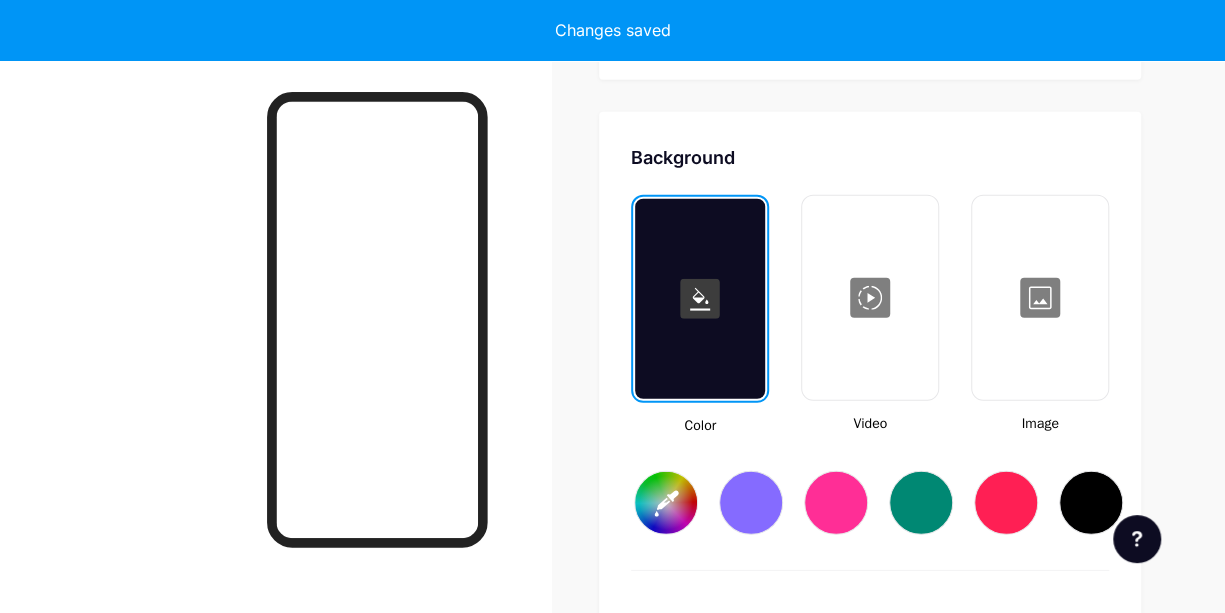 scroll, scrollTop: 2654, scrollLeft: 0, axis: vertical 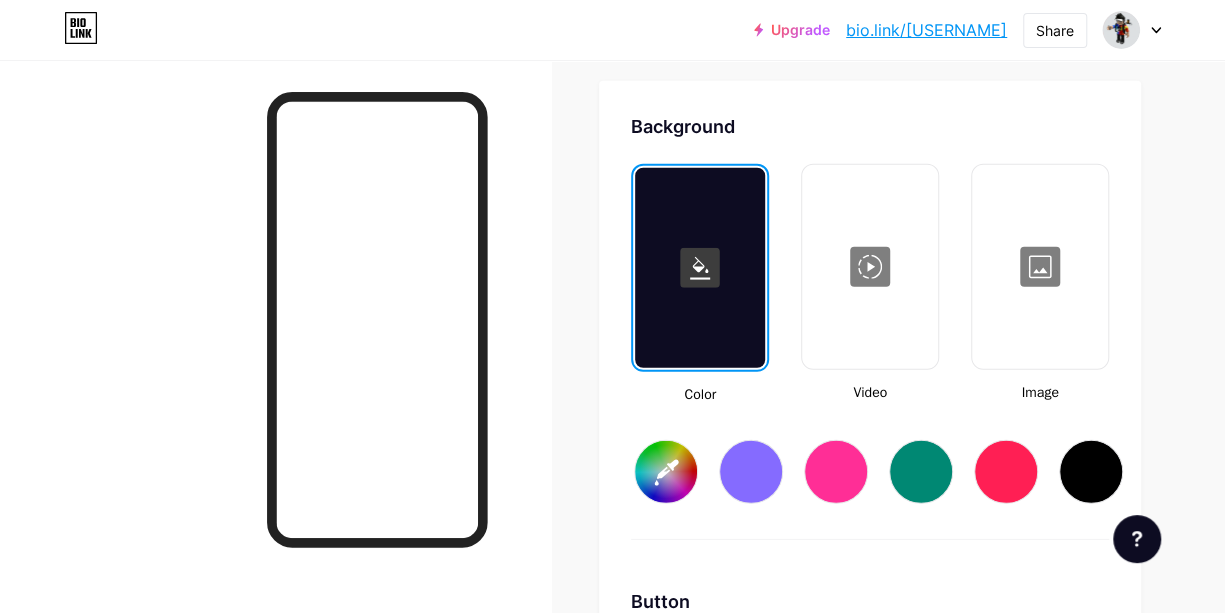 type on "#ffffff" 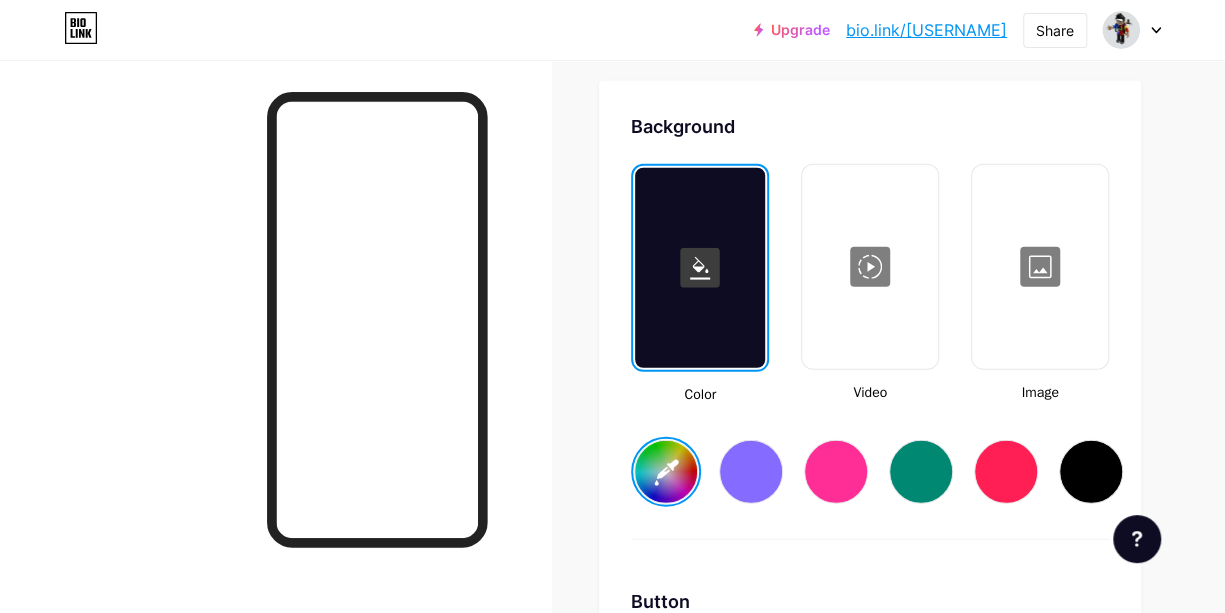 click at bounding box center [1040, 267] 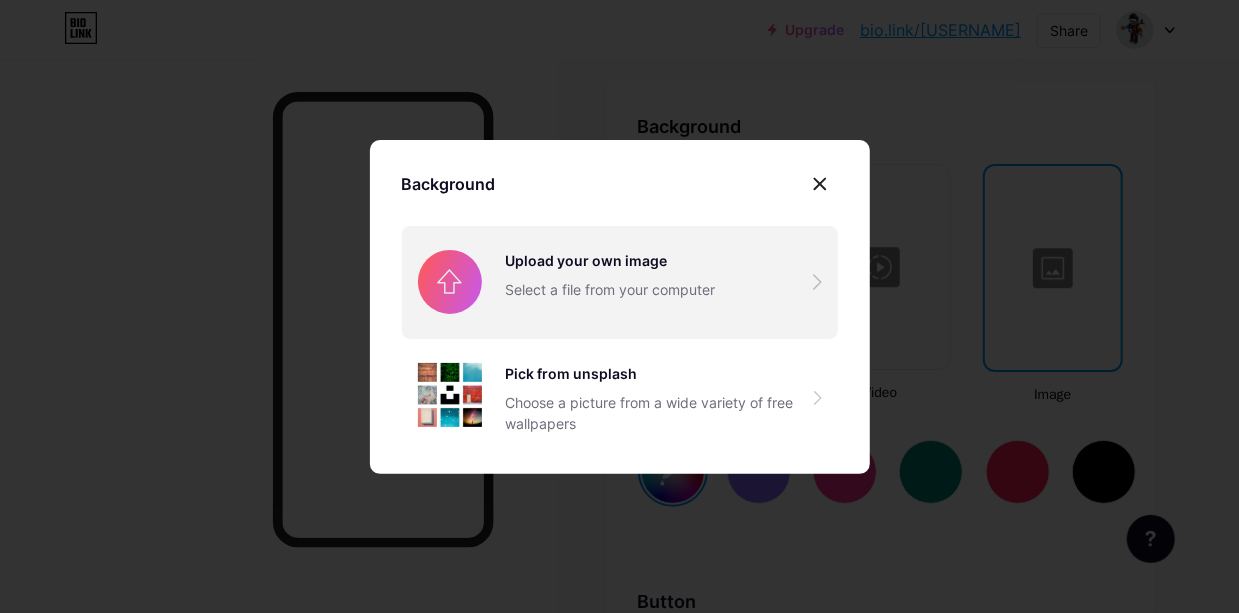 click at bounding box center [620, 282] 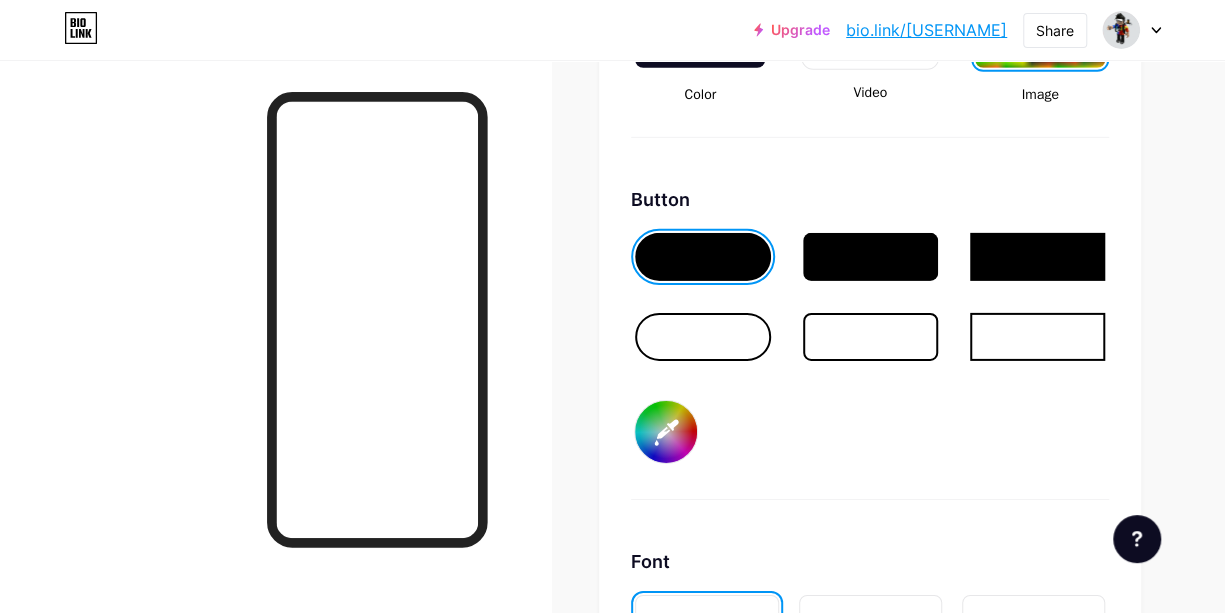 scroll, scrollTop: 2954, scrollLeft: 0, axis: vertical 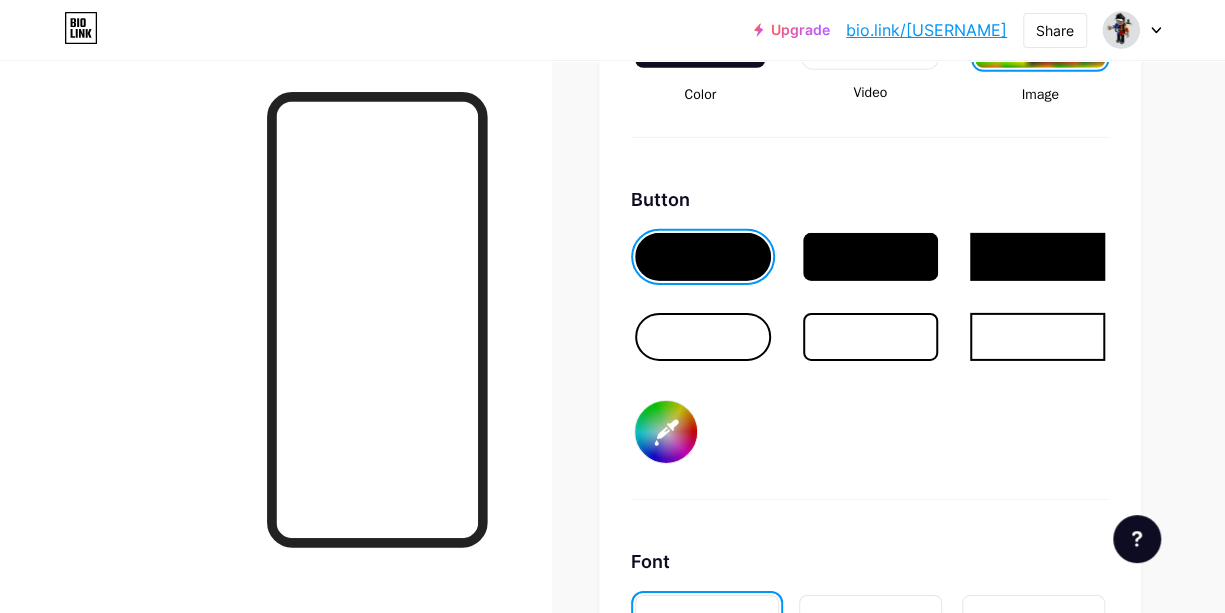click at bounding box center [1037, 257] 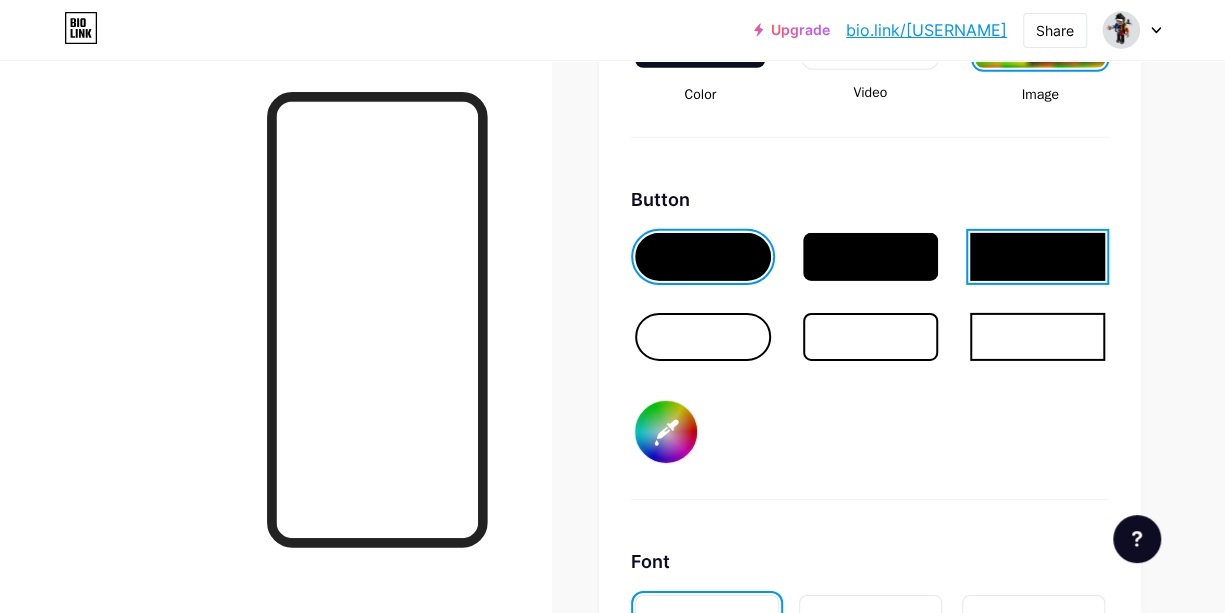 click on "#000000" at bounding box center (666, 432) 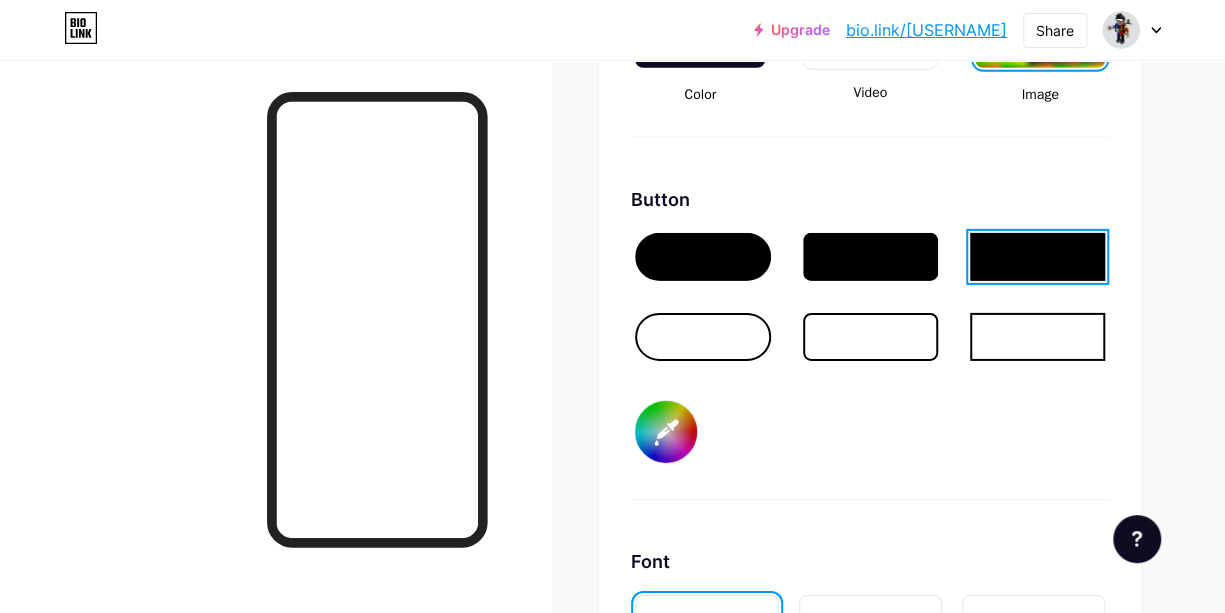 type on "#ff8624" 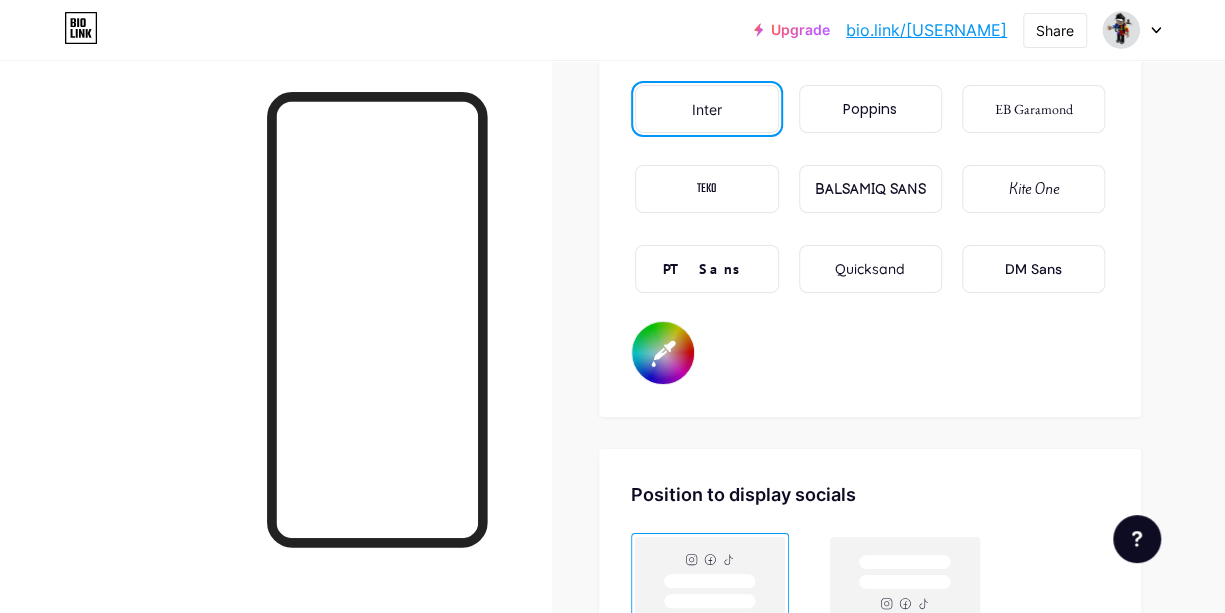 scroll, scrollTop: 3554, scrollLeft: 0, axis: vertical 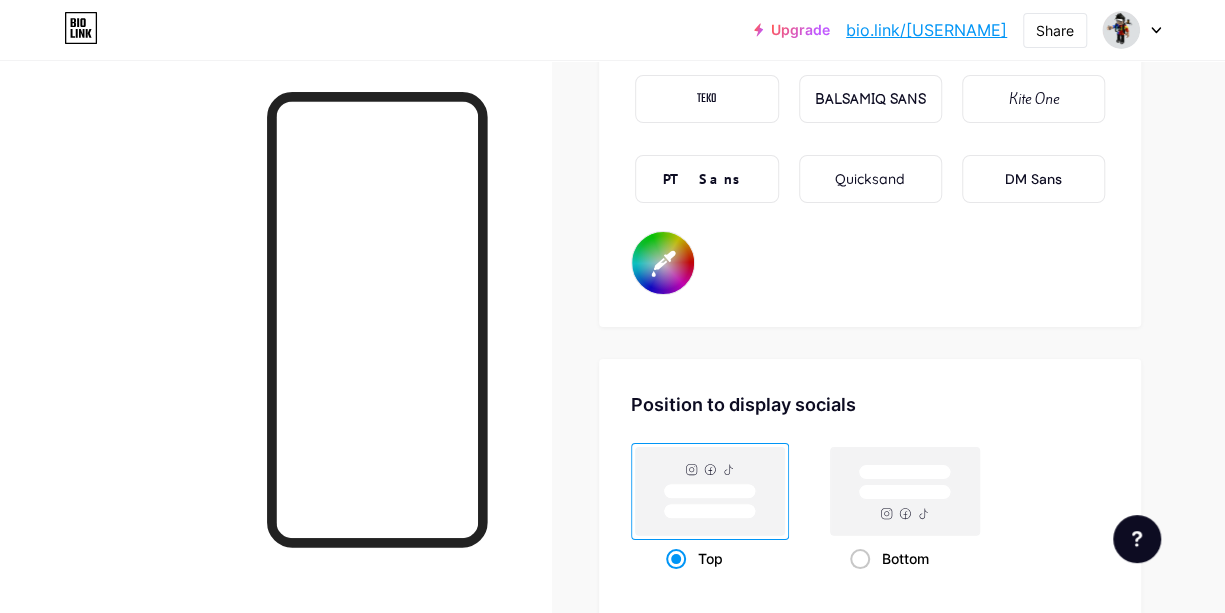 click on "PT Sans" at bounding box center [706, 179] 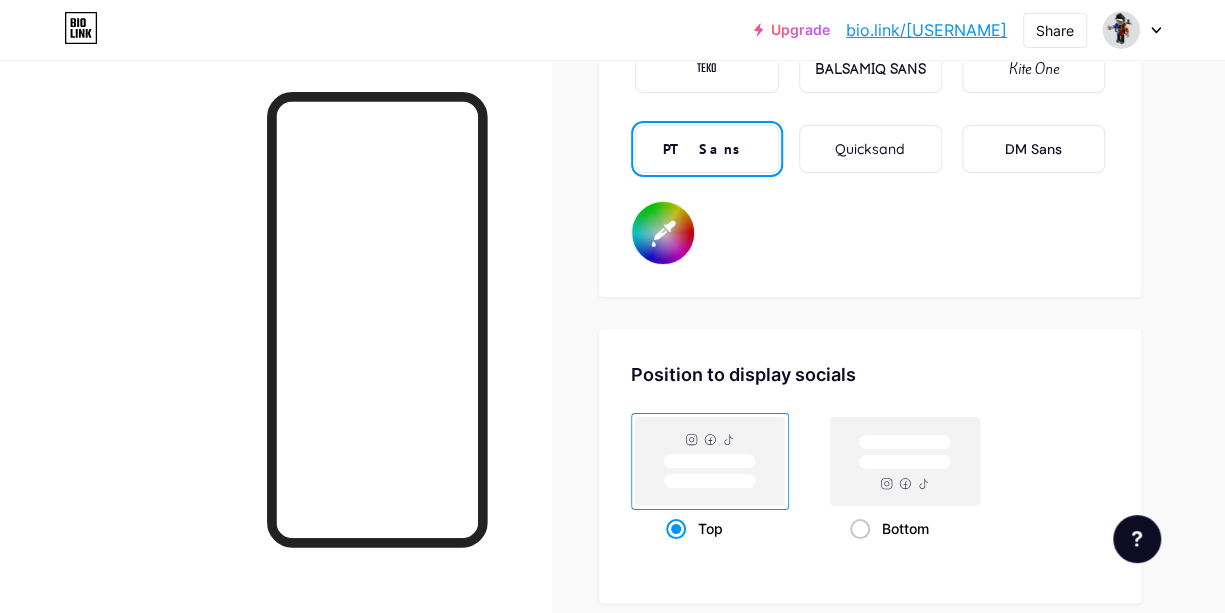 scroll, scrollTop: 3554, scrollLeft: 0, axis: vertical 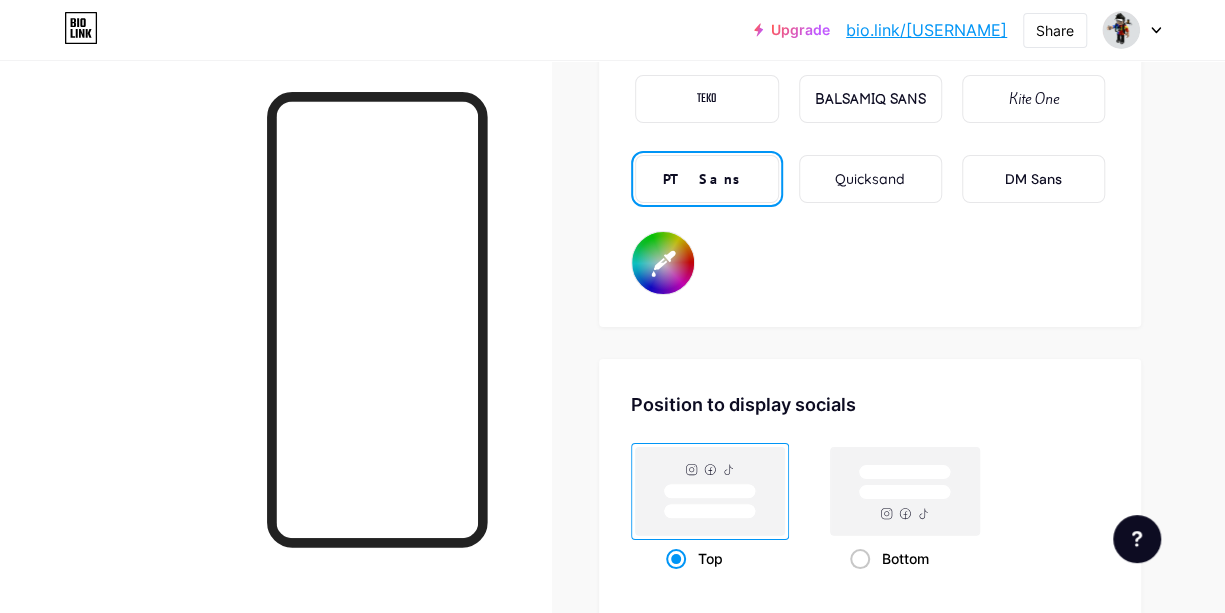click on "#000000" at bounding box center (663, 263) 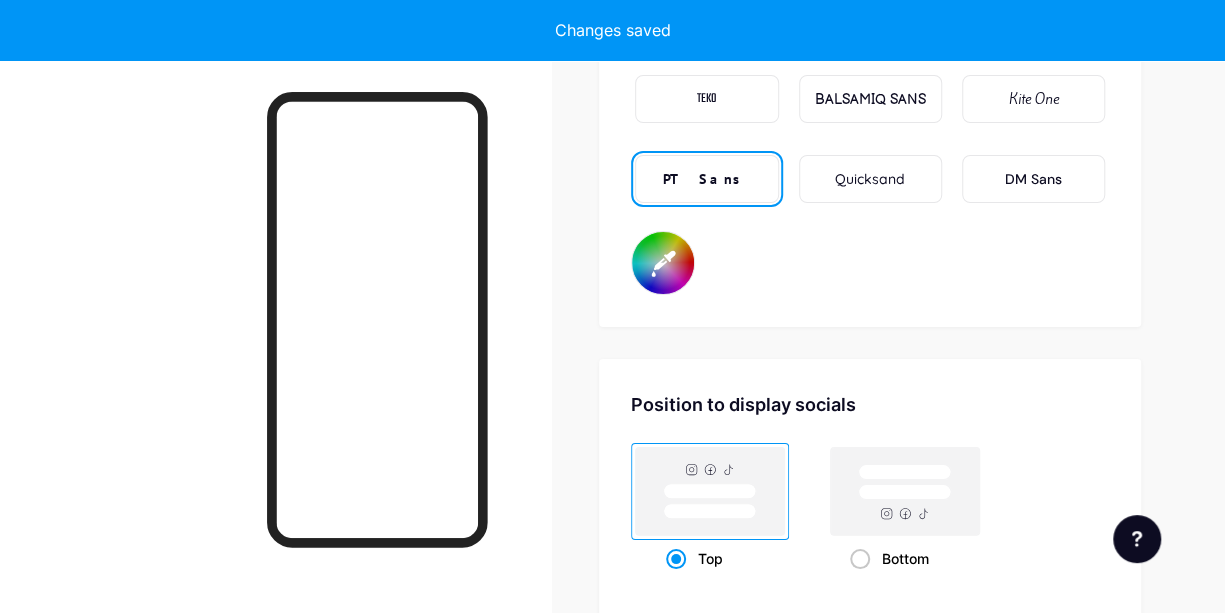 type on "#800000" 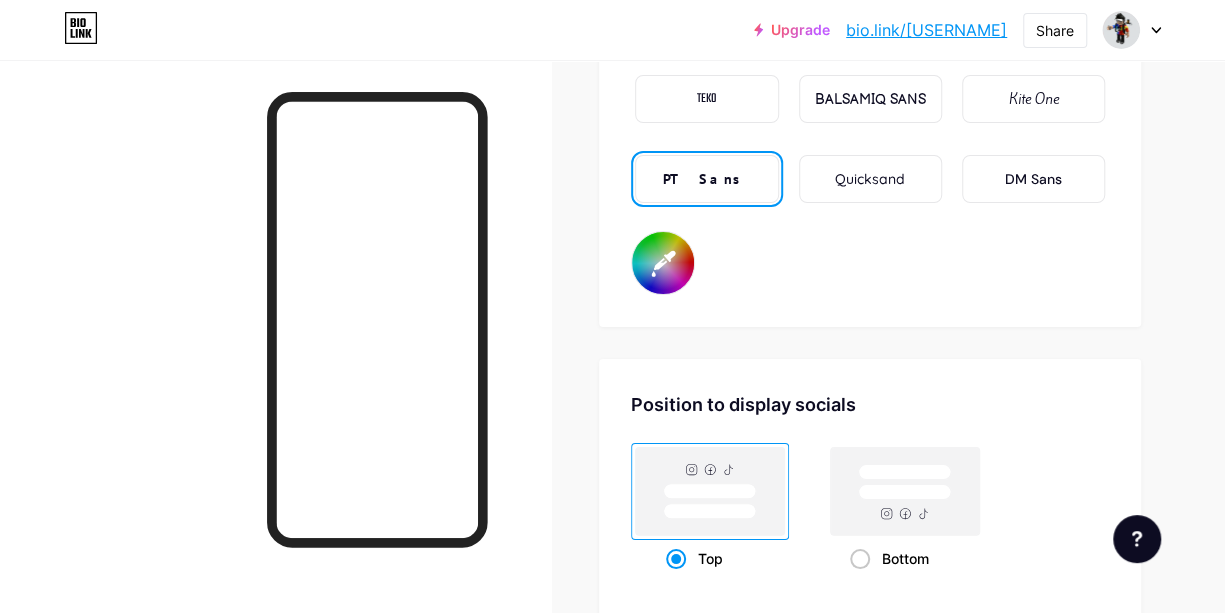 click on "Background         Color           Video                   Image           Button       #ff8624   Font   Inter Poppins EB Garamond TEKO BALSAMIQ SANS Kite One PT Sans Quicksand DM Sans     #800000   Changes saved" at bounding box center (870, -246) 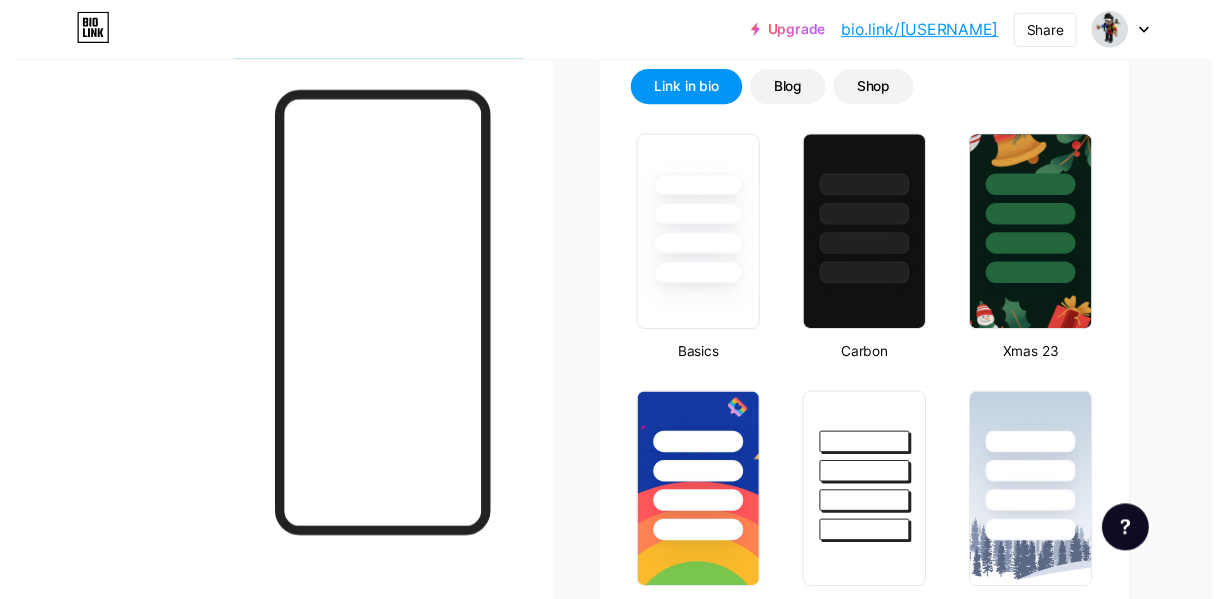 scroll, scrollTop: 0, scrollLeft: 0, axis: both 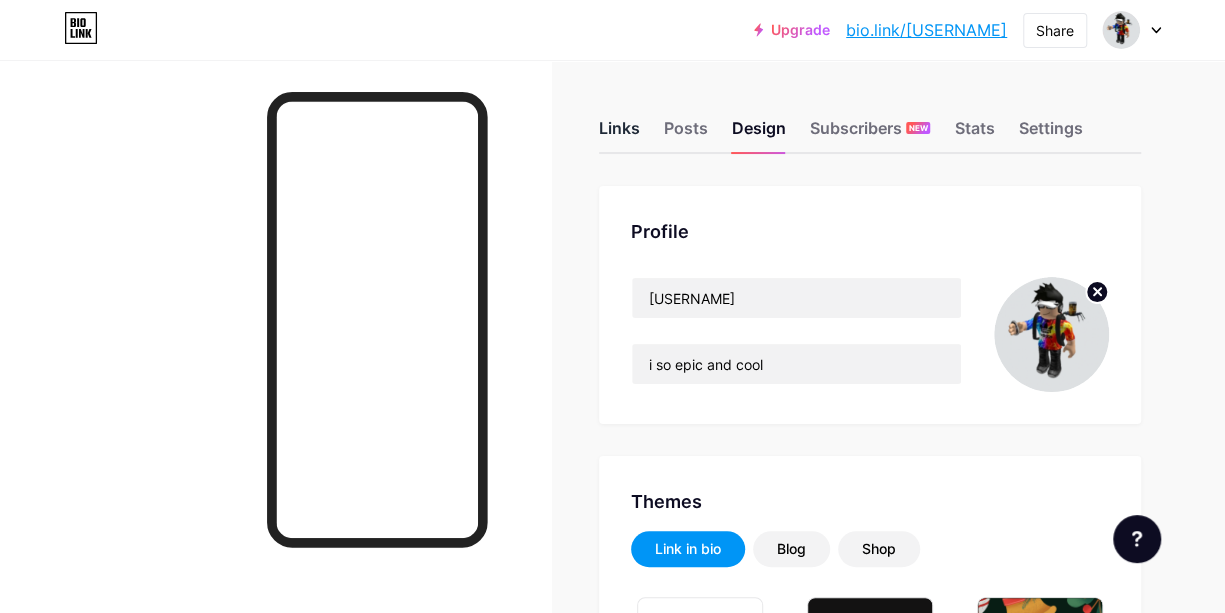 click on "Links" at bounding box center [619, 134] 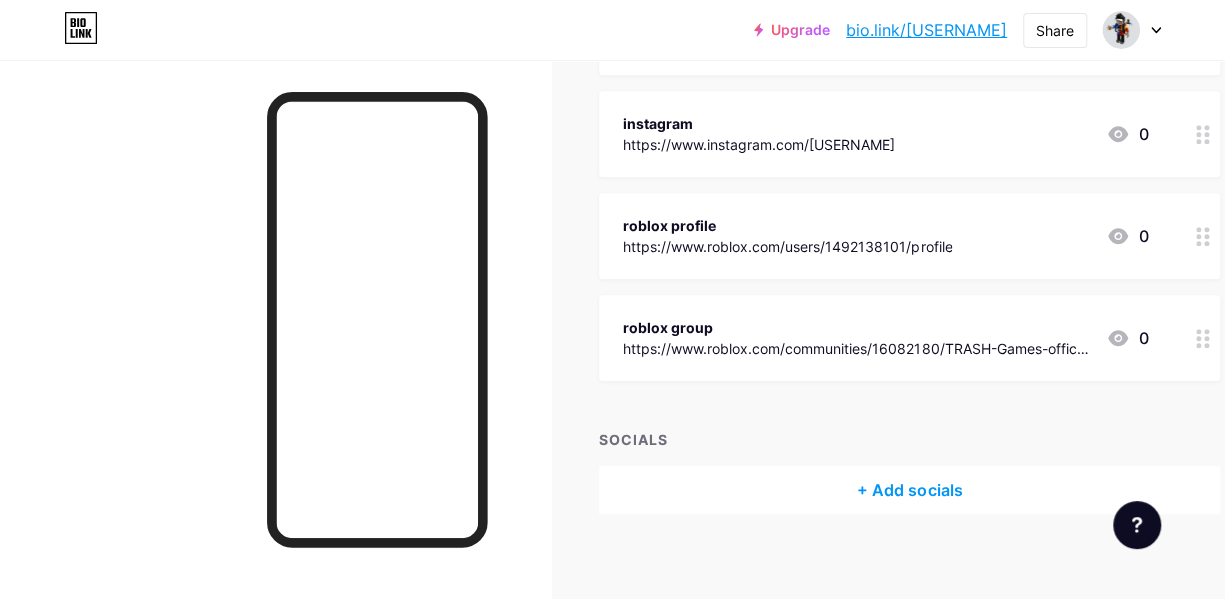scroll, scrollTop: 442, scrollLeft: 0, axis: vertical 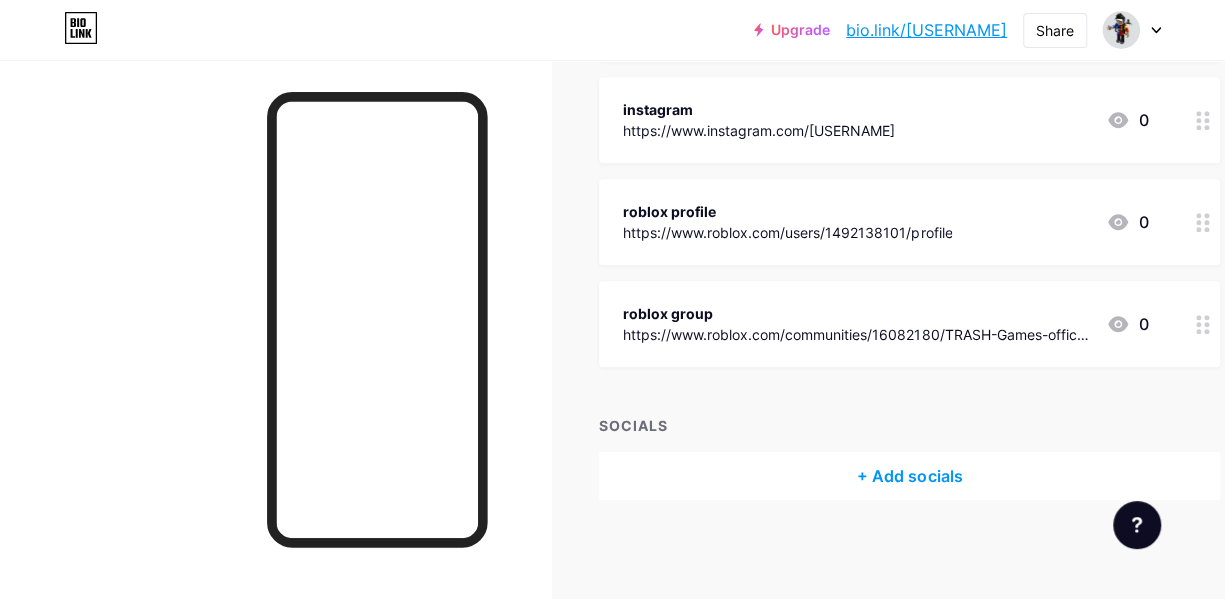 click on "+ Add socials" at bounding box center [909, 476] 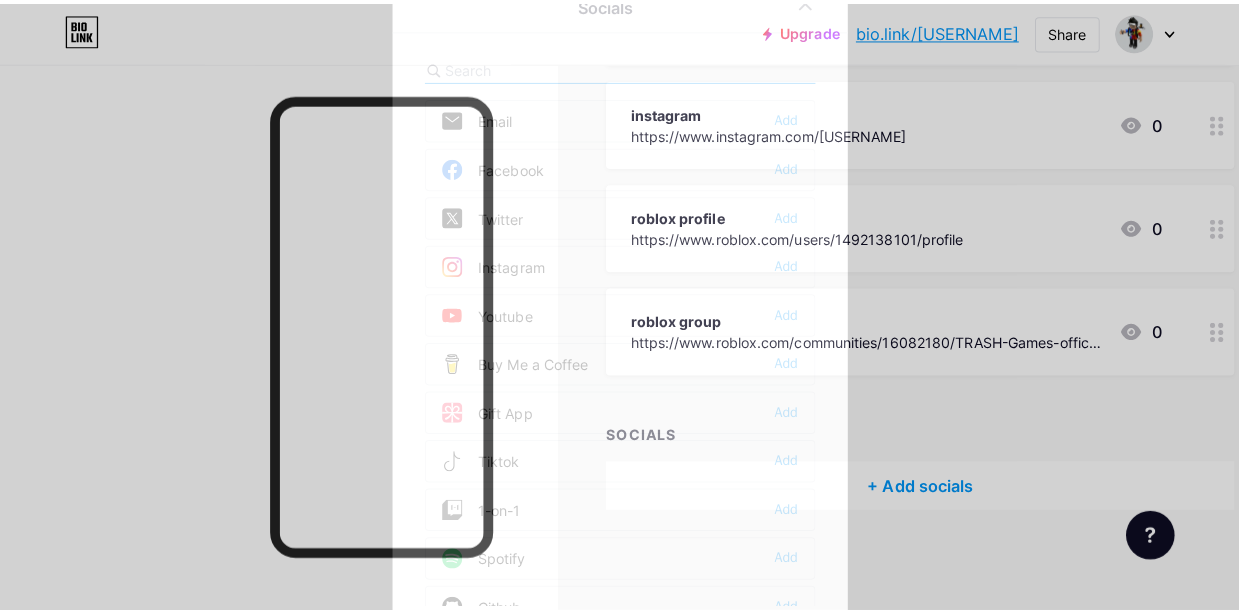 scroll, scrollTop: 428, scrollLeft: 0, axis: vertical 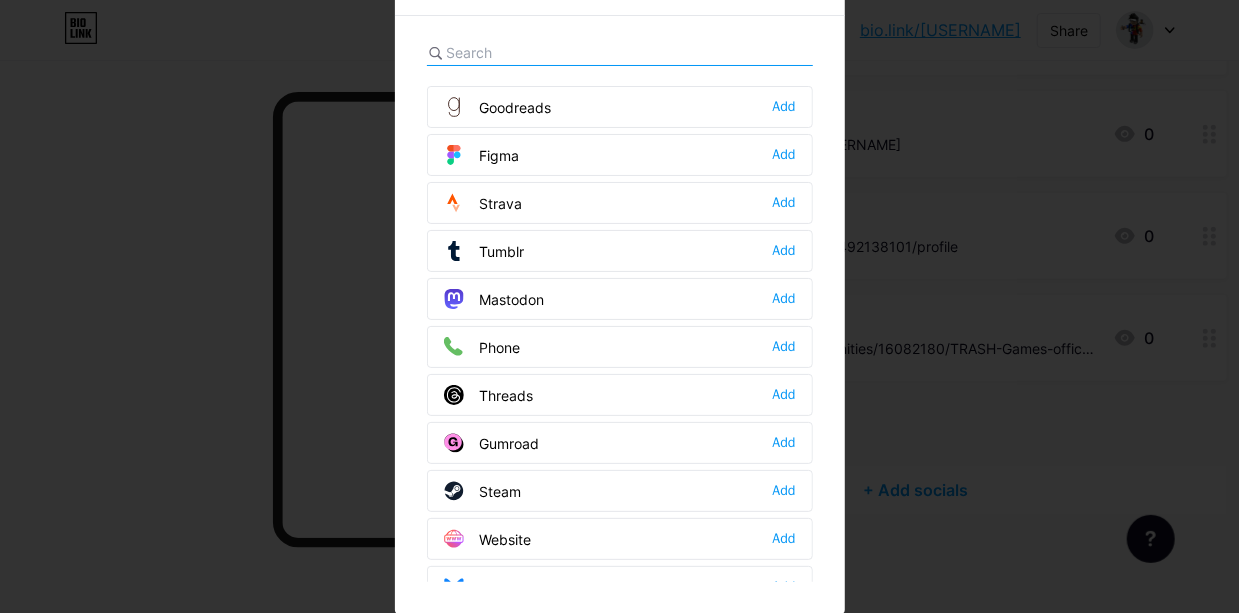 click at bounding box center [557, 52] 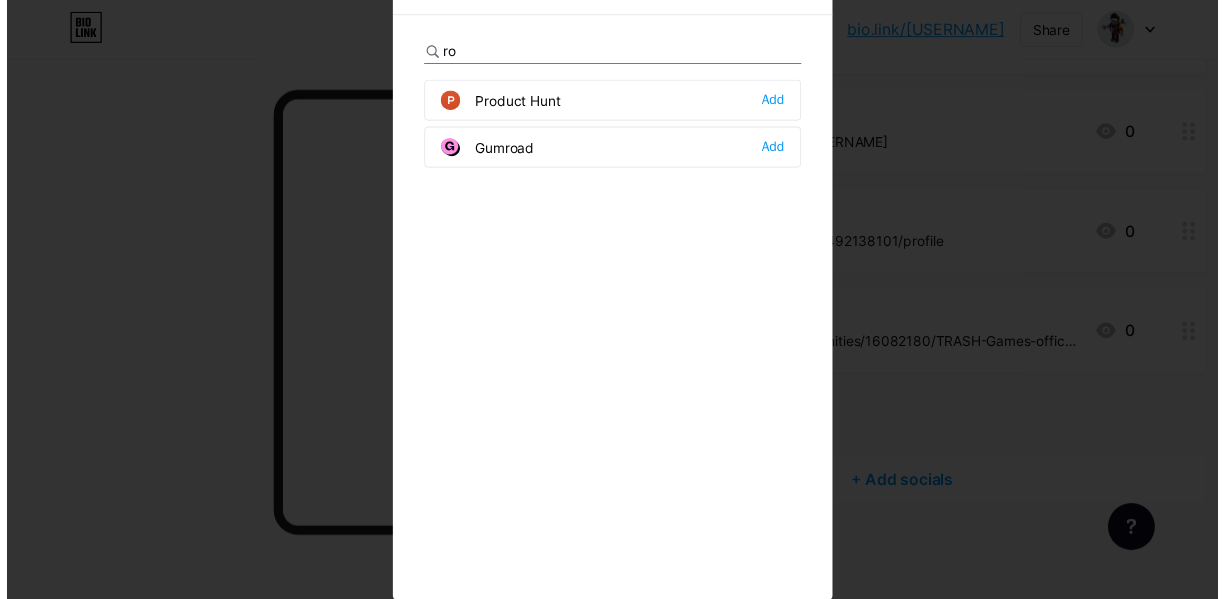 scroll, scrollTop: 0, scrollLeft: 0, axis: both 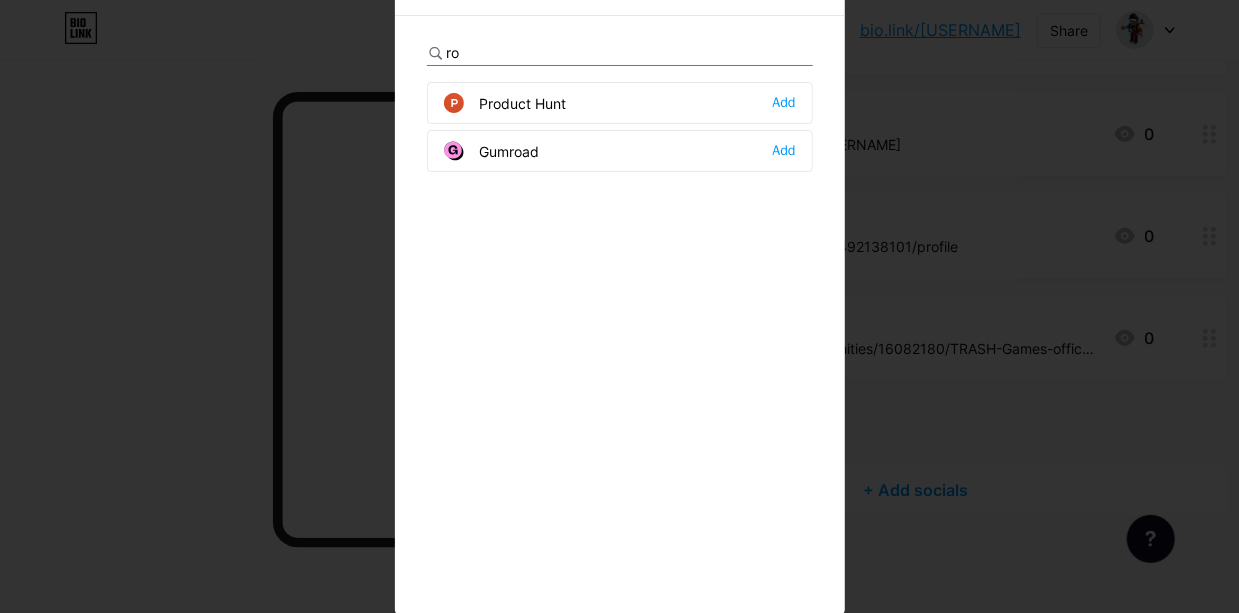 type on "r" 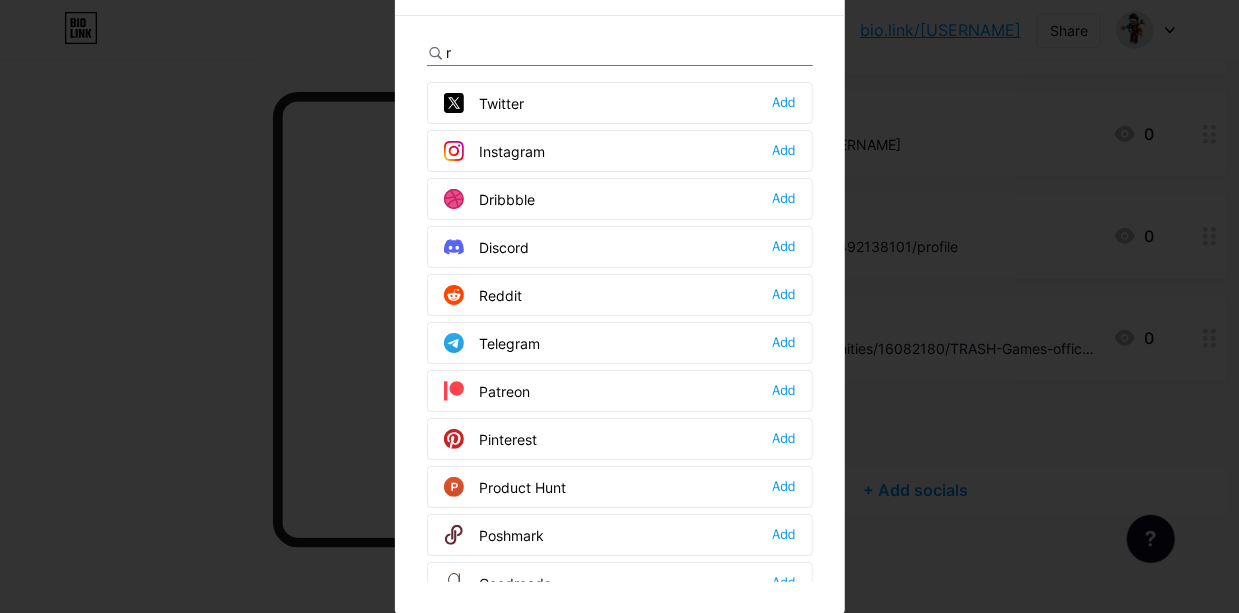 type 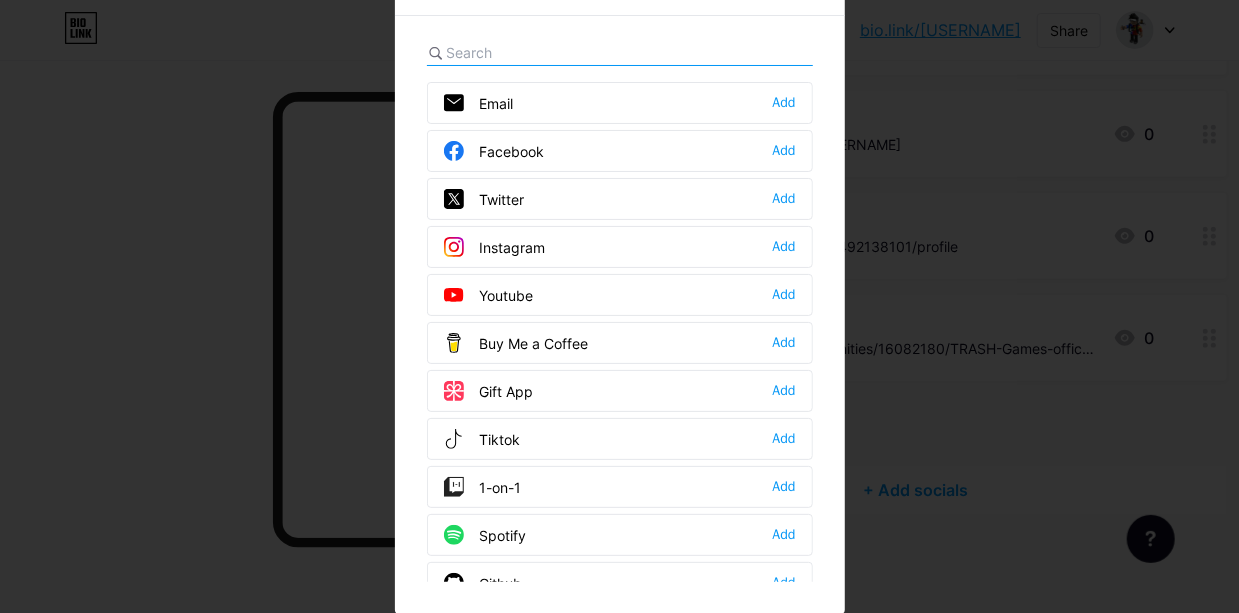 click at bounding box center [619, 286] 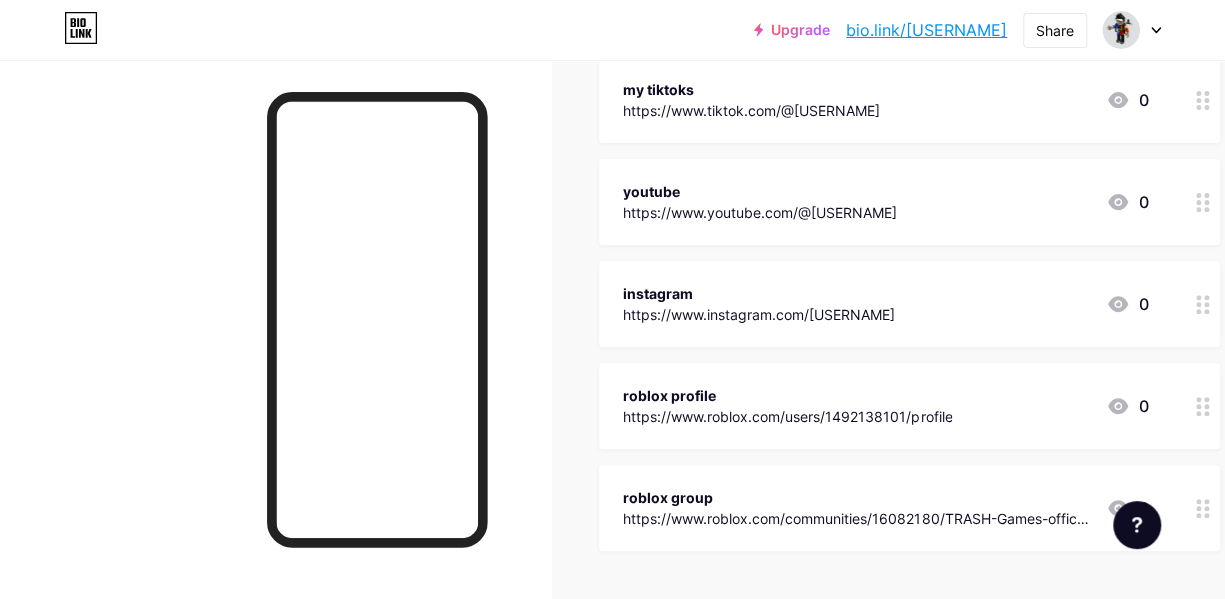 scroll, scrollTop: 28, scrollLeft: 0, axis: vertical 